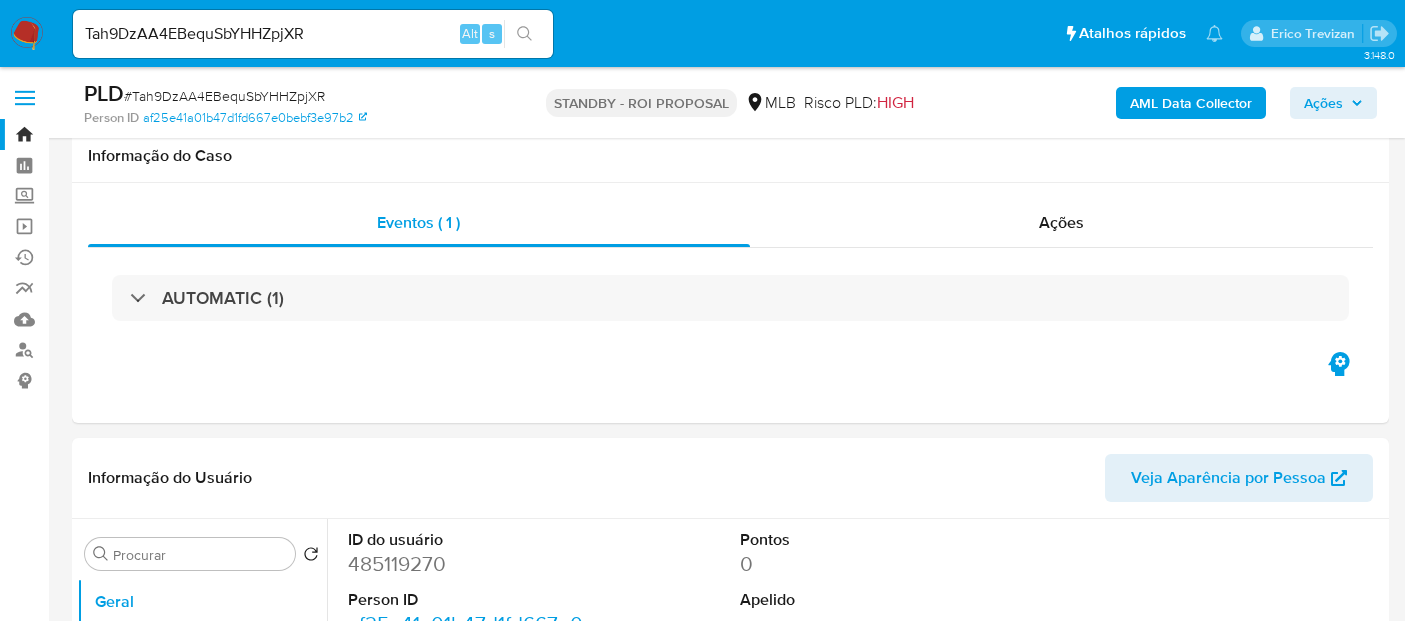 select on "10" 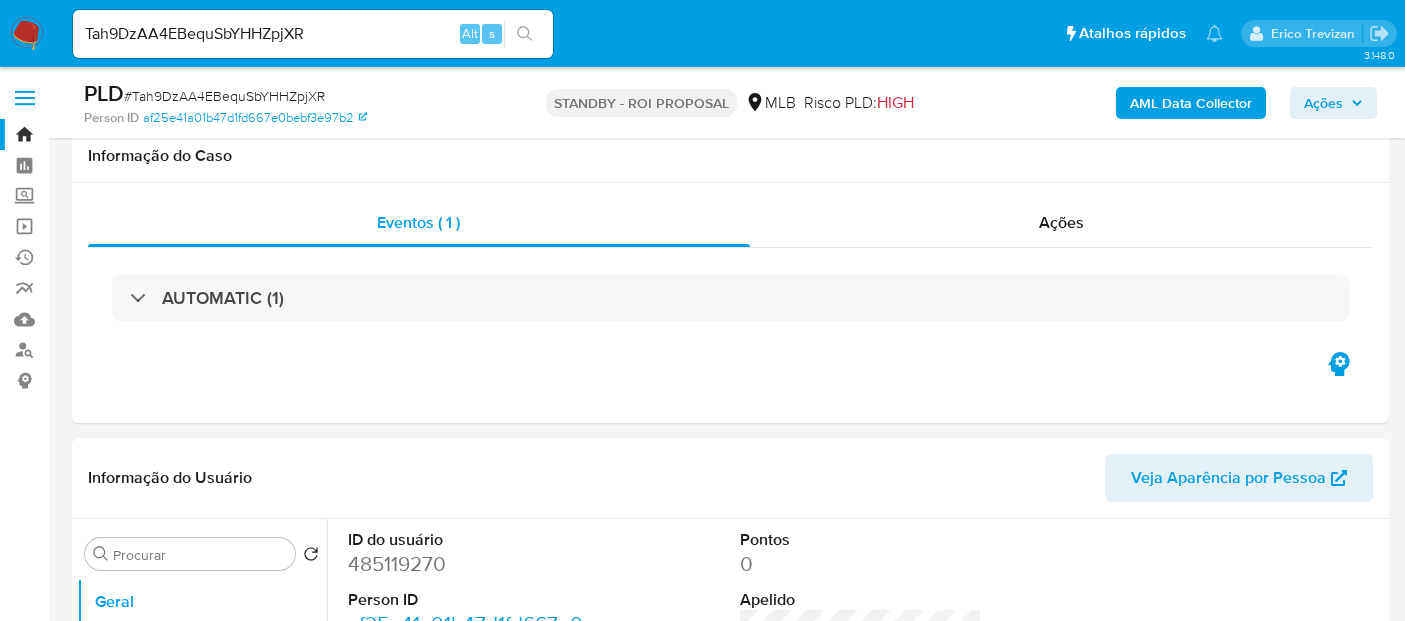 scroll, scrollTop: 333, scrollLeft: 0, axis: vertical 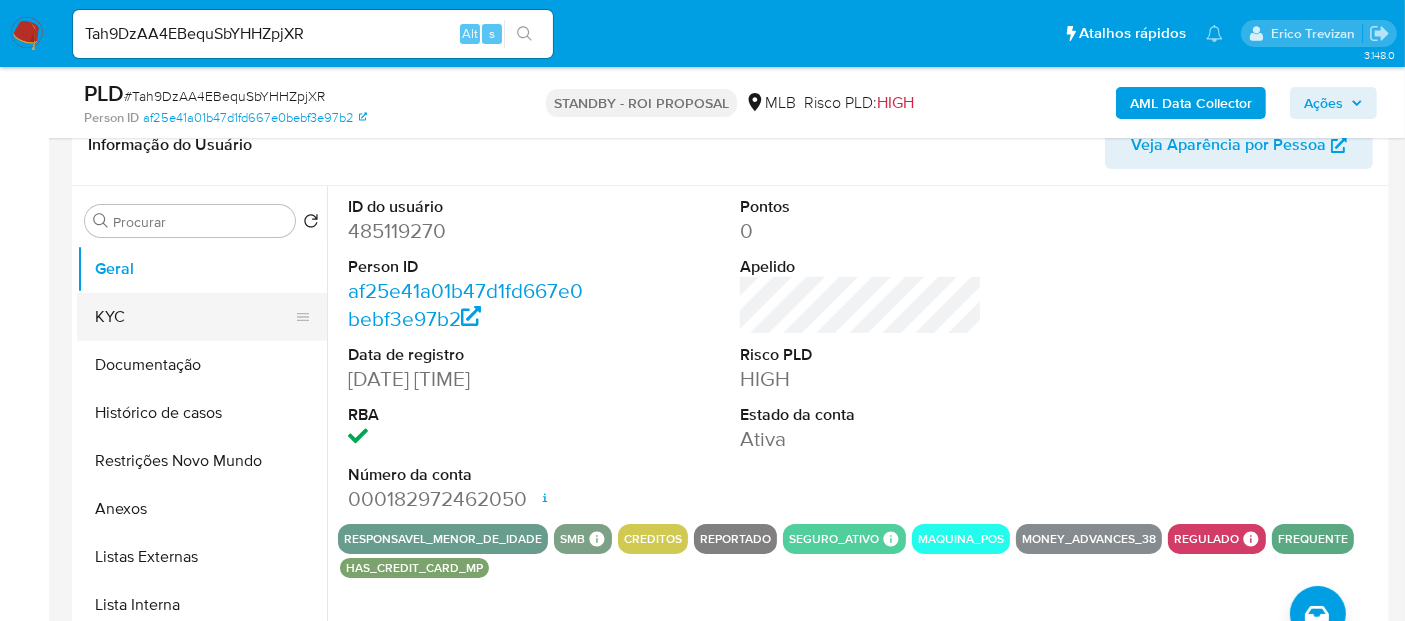 click on "KYC" at bounding box center [194, 317] 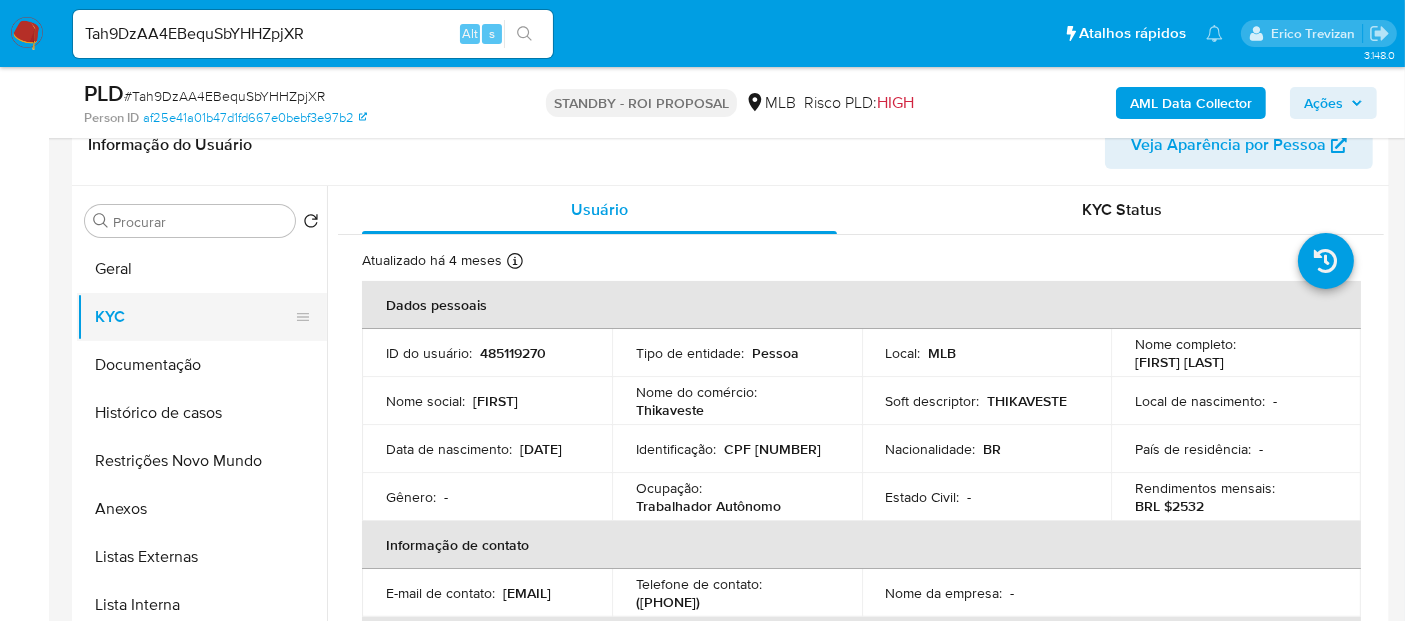 drag, startPoint x: 145, startPoint y: 360, endPoint x: 280, endPoint y: 335, distance: 137.2953 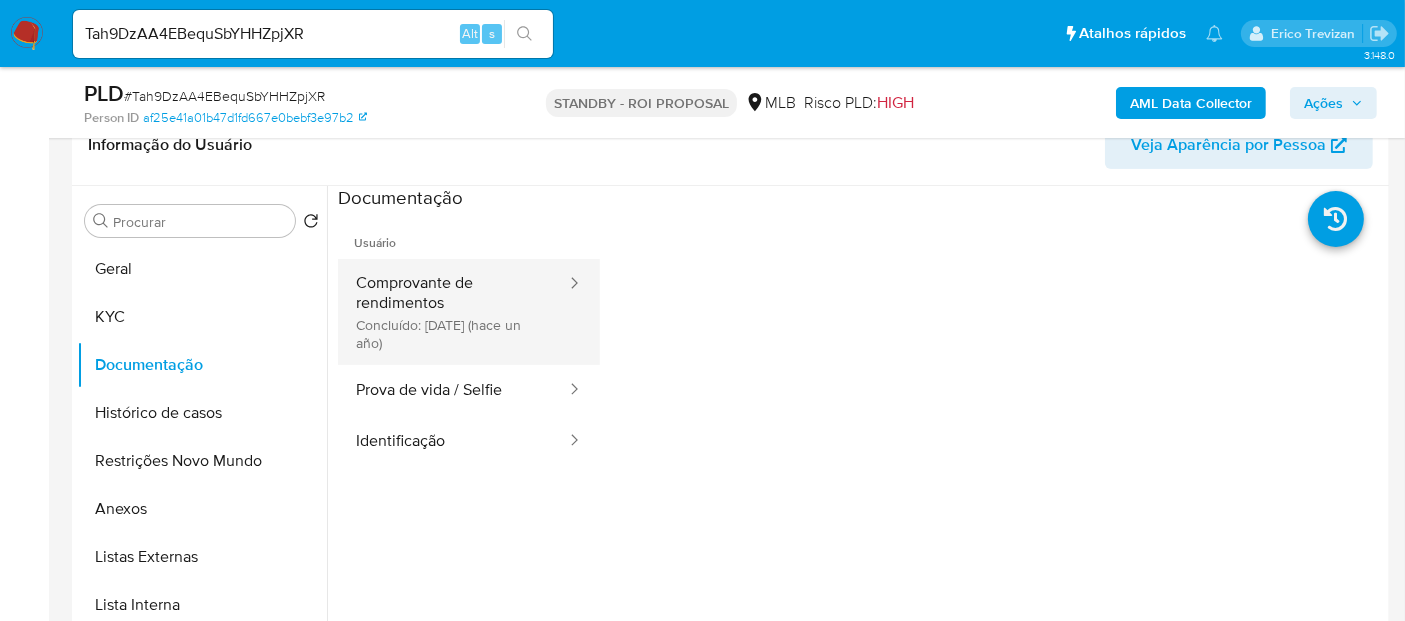 click on "Comprovante de rendimentos Concluído: [DATE] (hace un año)" at bounding box center [453, 312] 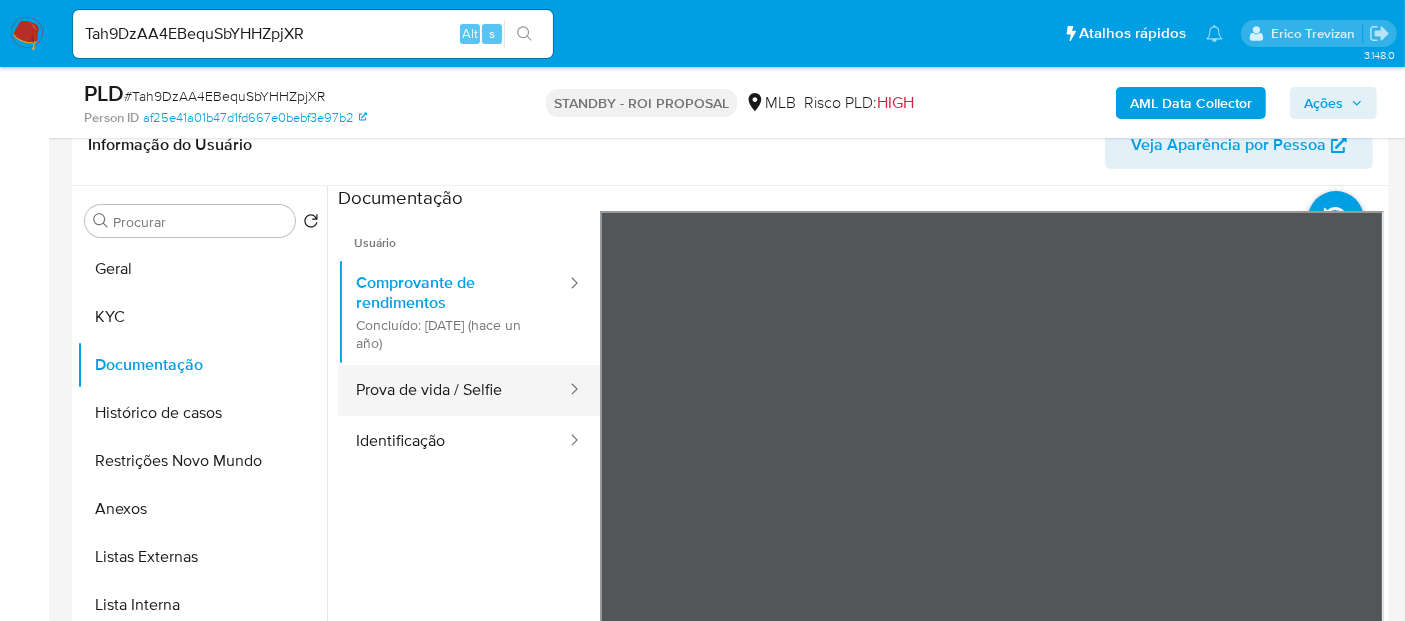 drag, startPoint x: 375, startPoint y: 380, endPoint x: 449, endPoint y: 380, distance: 74 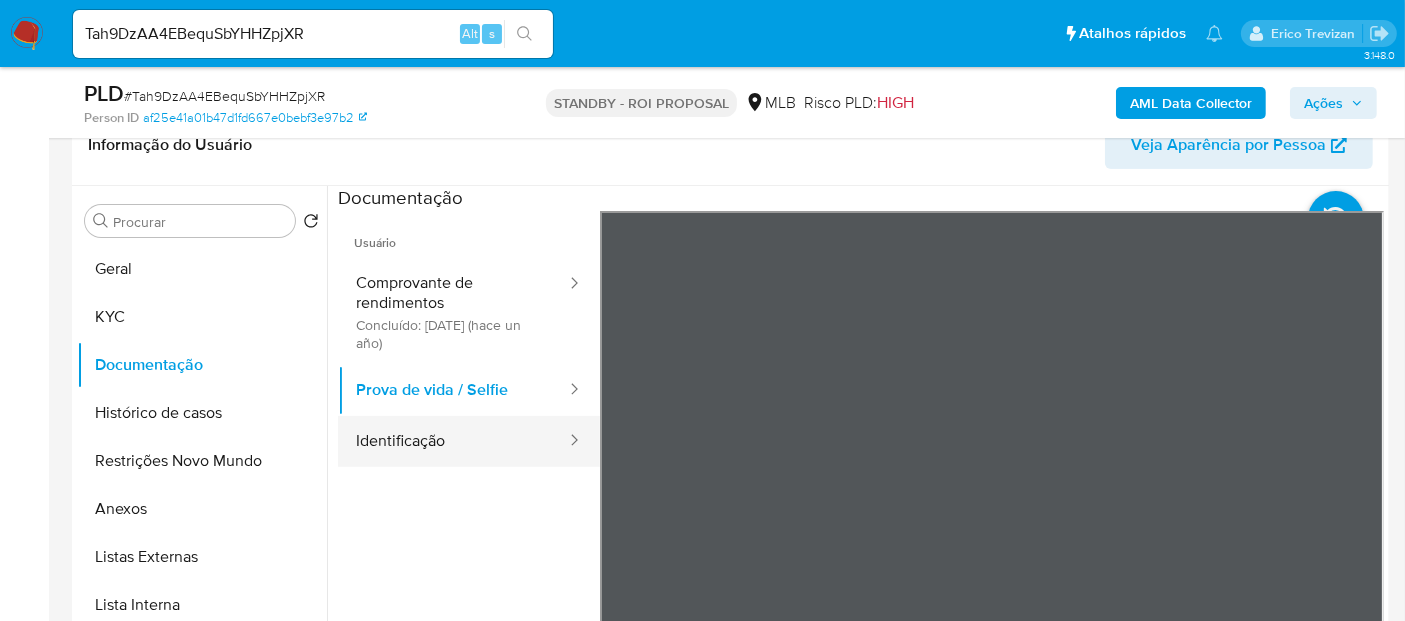 drag, startPoint x: 419, startPoint y: 449, endPoint x: 534, endPoint y: 444, distance: 115.10864 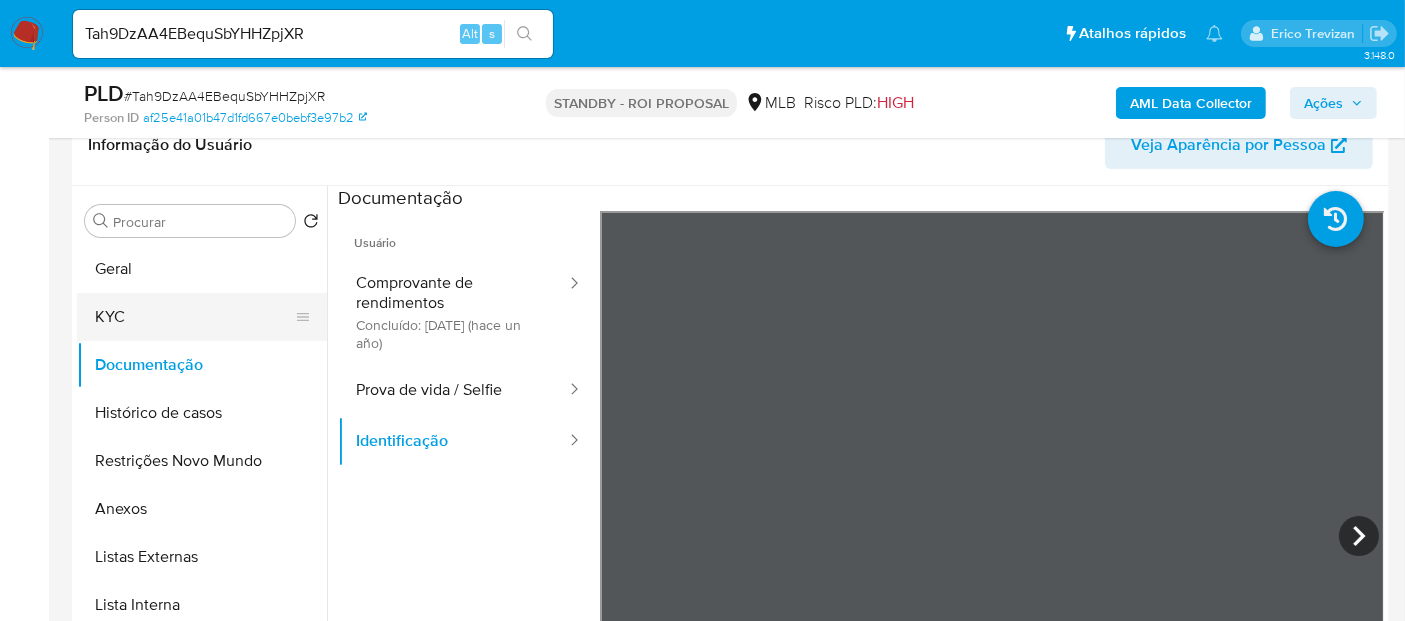 click on "KYC" at bounding box center (194, 317) 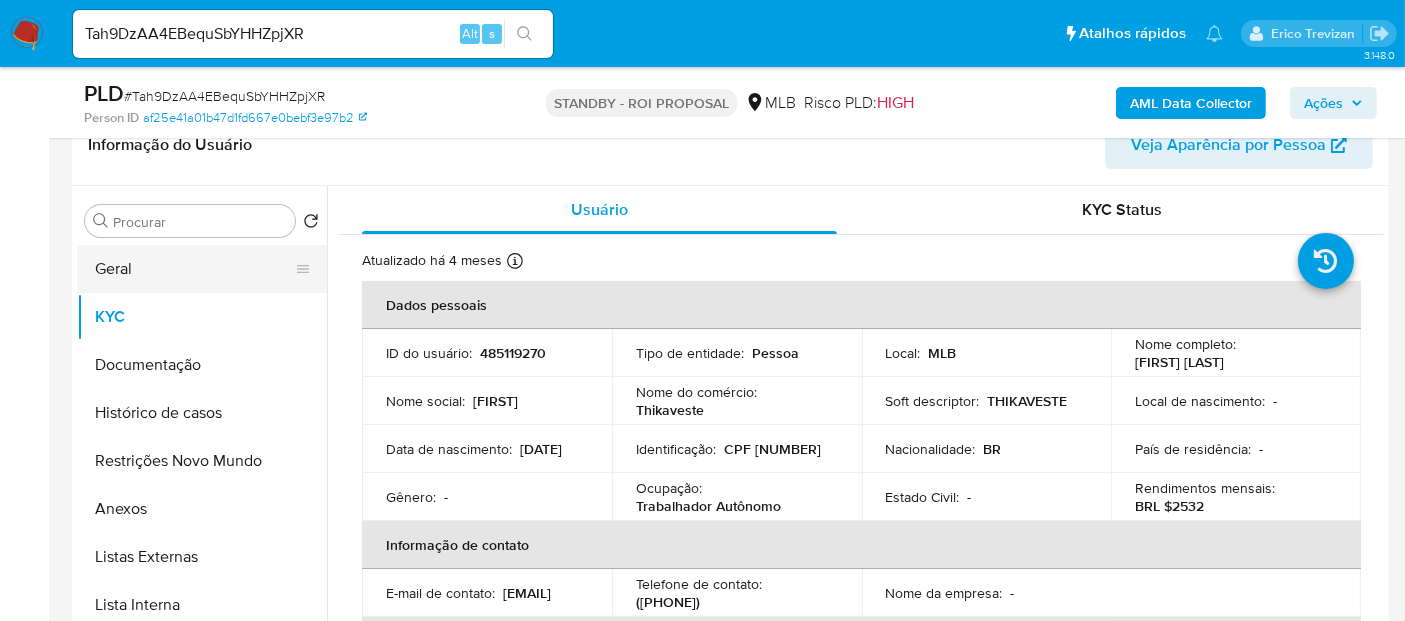 click on "Geral" at bounding box center [194, 269] 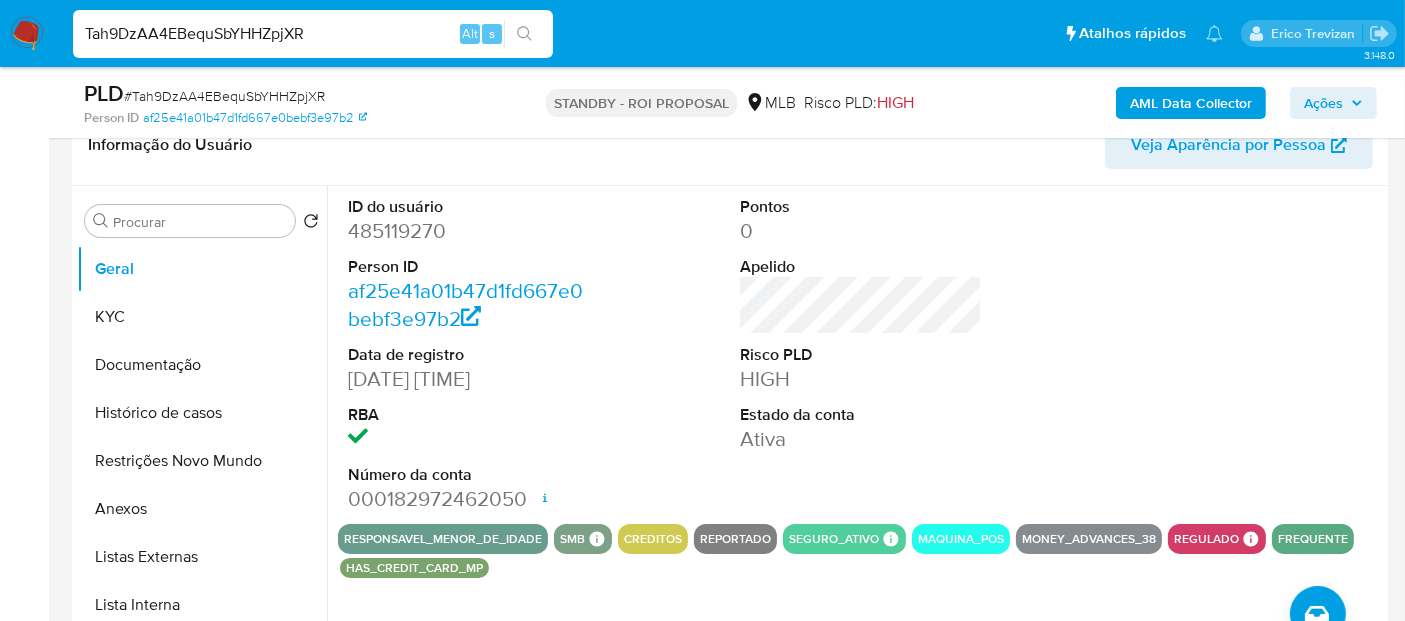 drag, startPoint x: 362, startPoint y: 34, endPoint x: 0, endPoint y: 32, distance: 362.00552 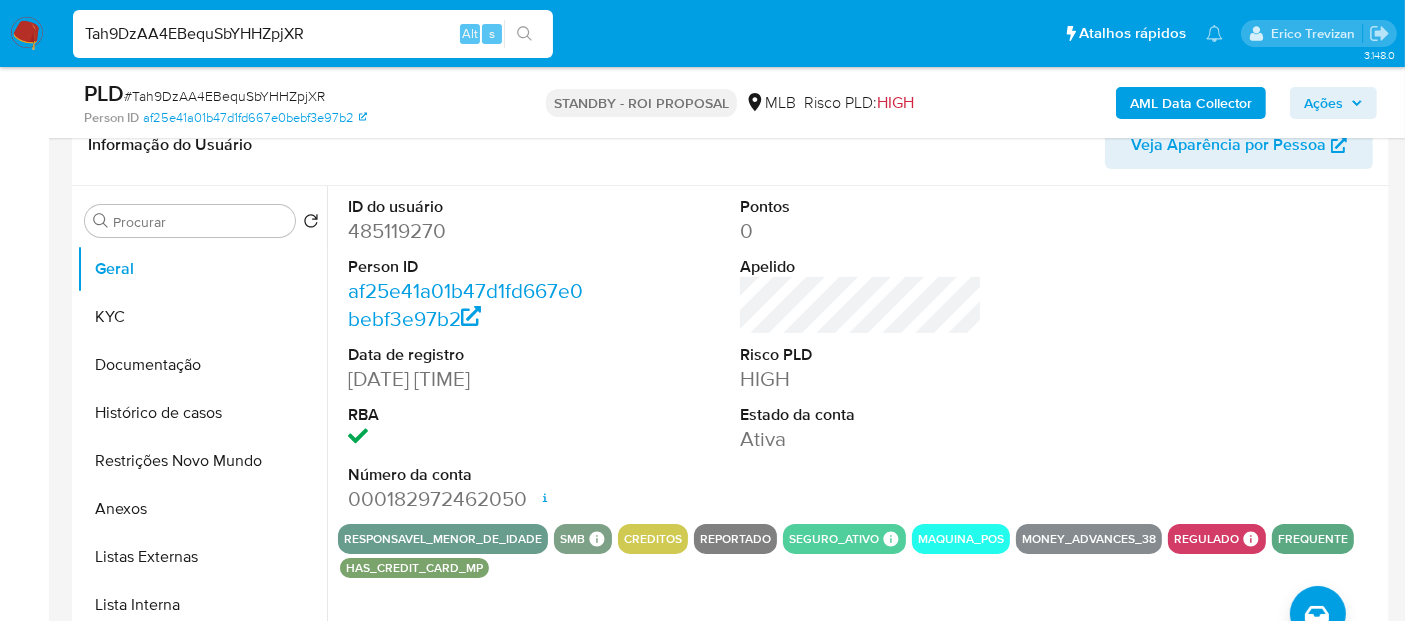 paste on "O3QbW9bofvdpQpawjdu5128n" 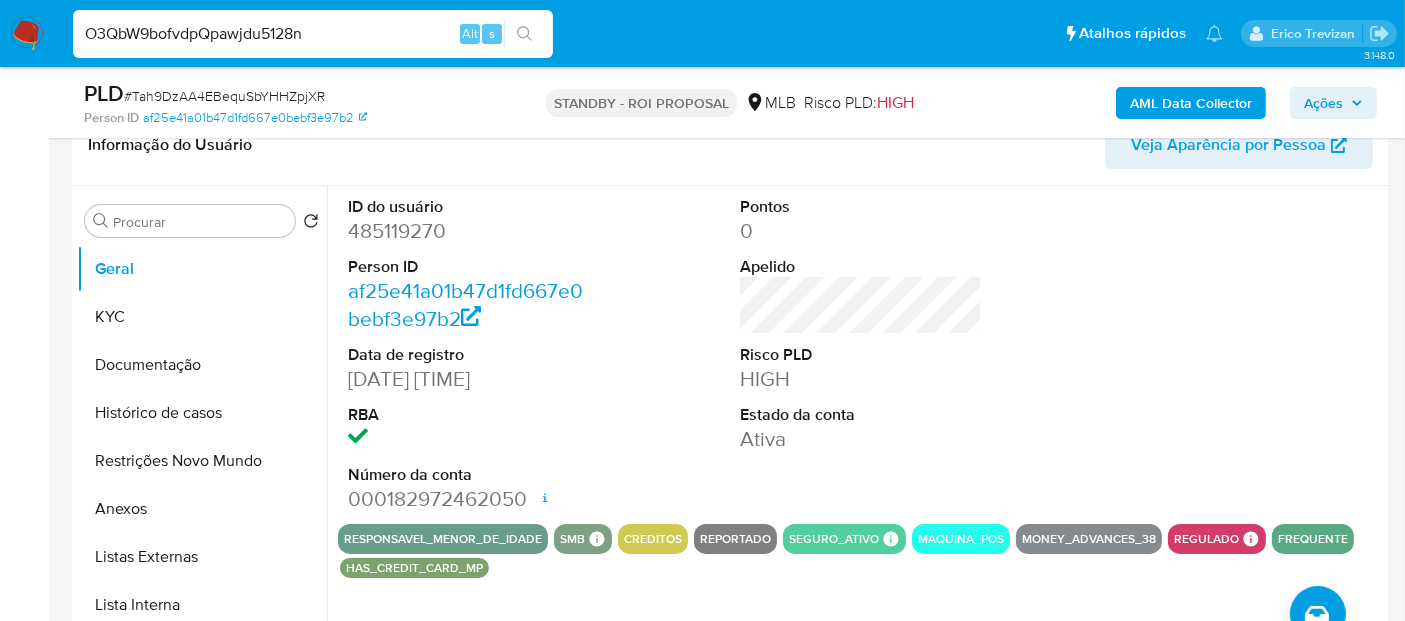 type on "O3QbW9bofvdpQpawjdu5128n" 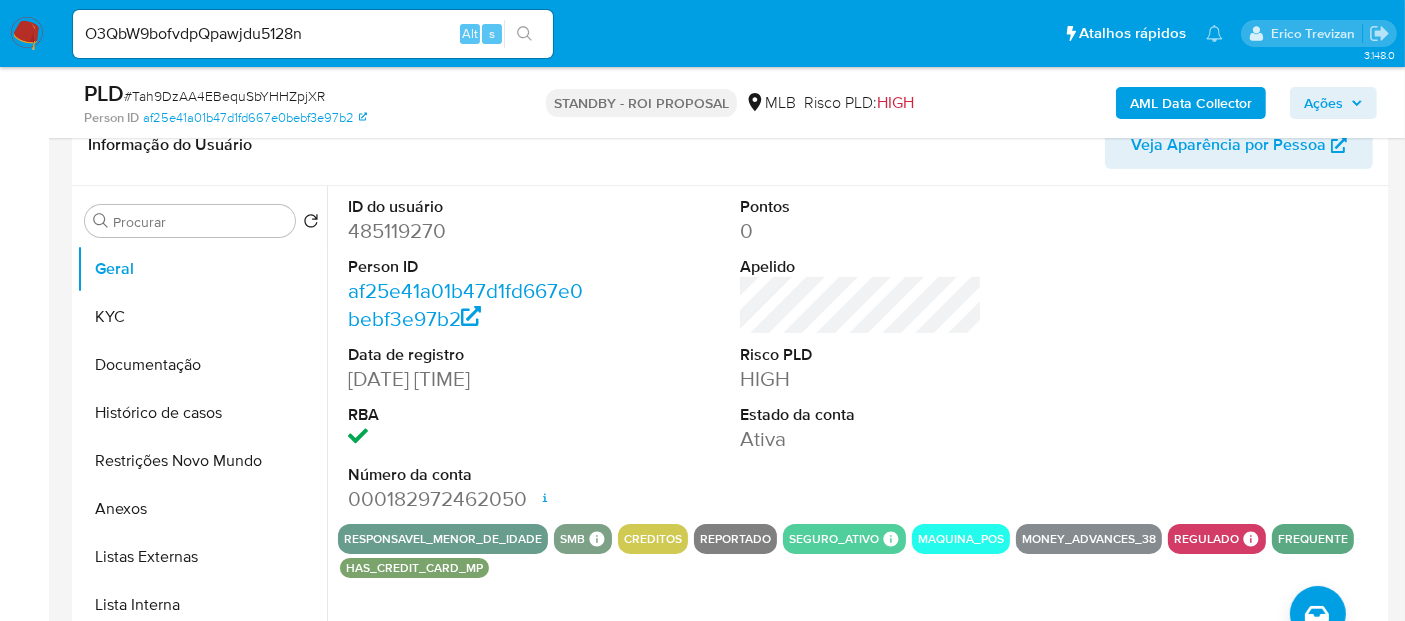 drag, startPoint x: 518, startPoint y: 20, endPoint x: 551, endPoint y: 39, distance: 38.078865 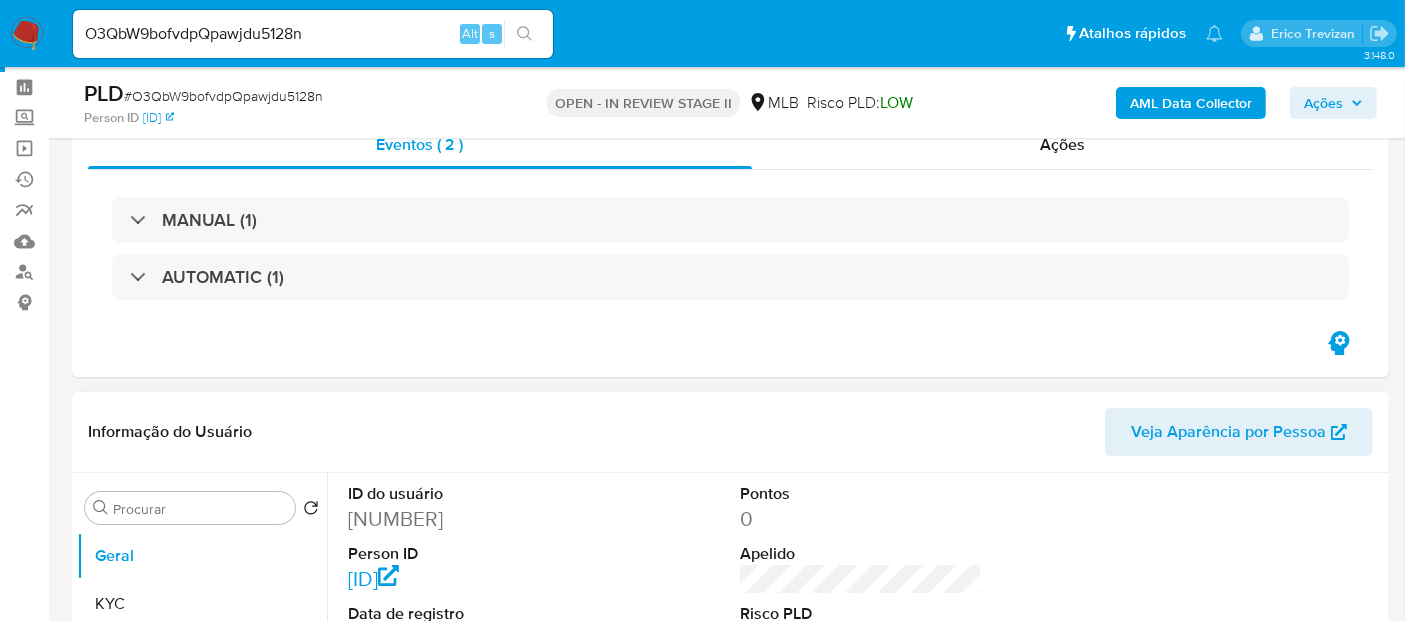 scroll, scrollTop: 222, scrollLeft: 0, axis: vertical 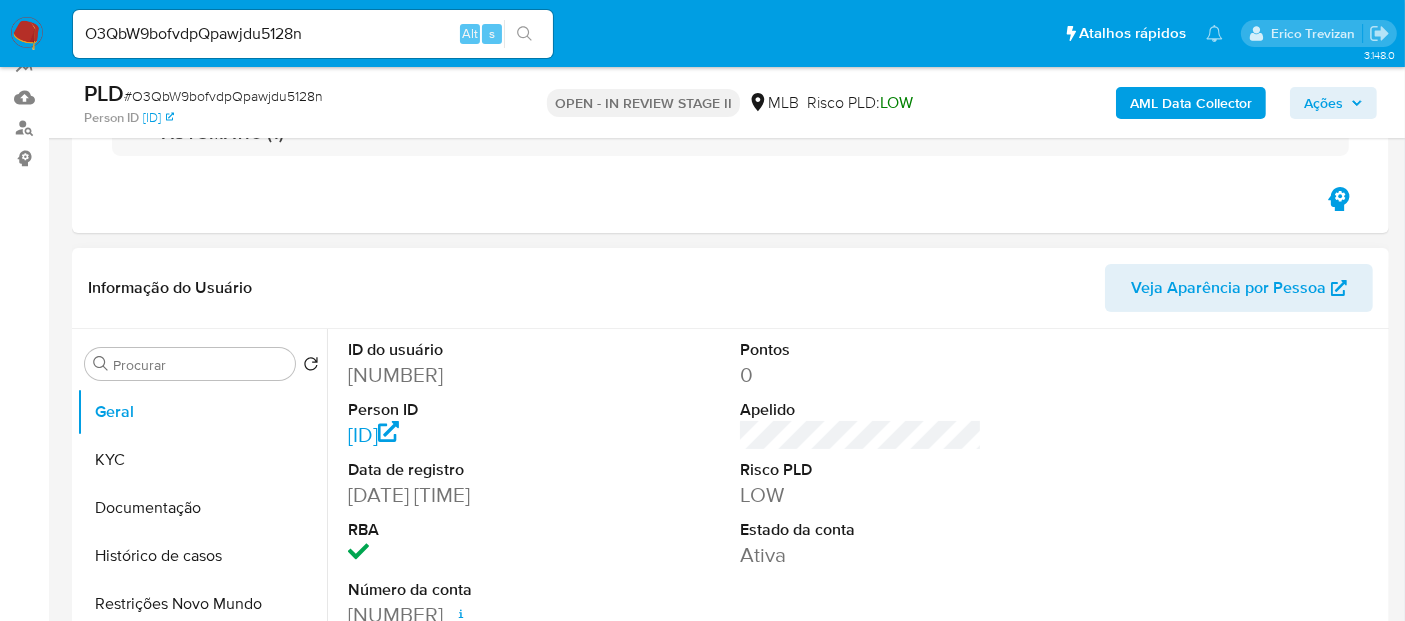 select on "10" 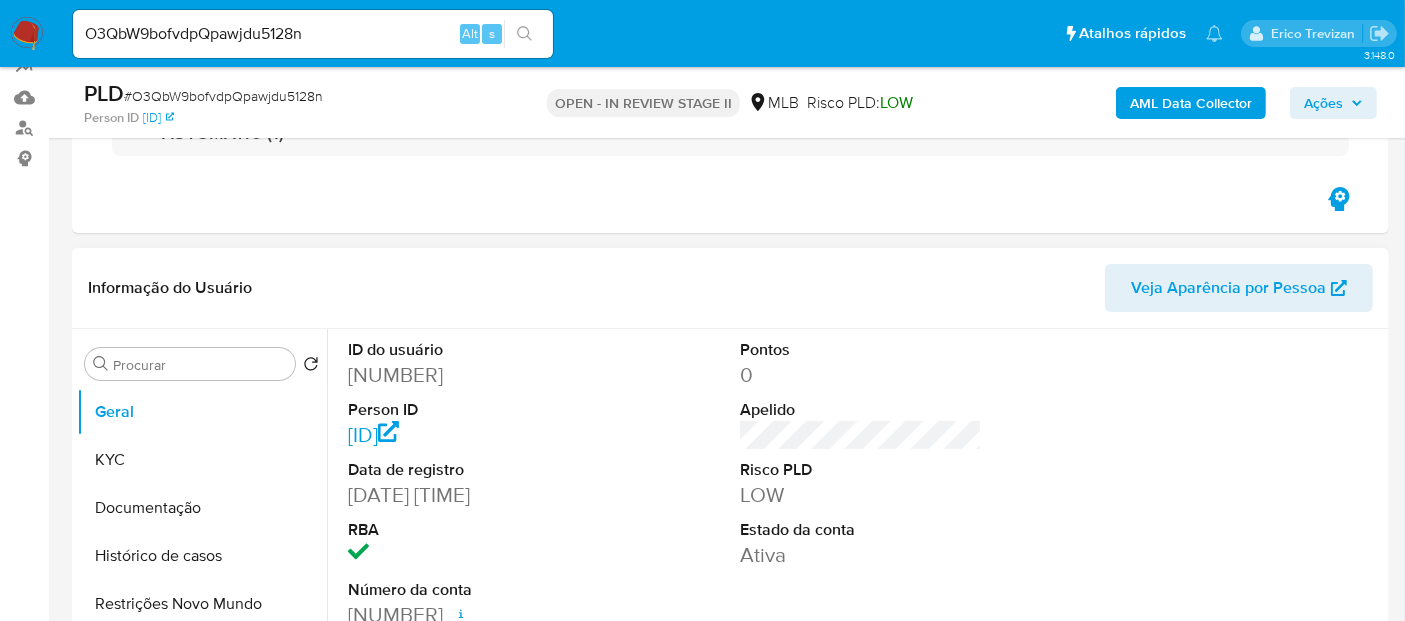 scroll, scrollTop: 333, scrollLeft: 0, axis: vertical 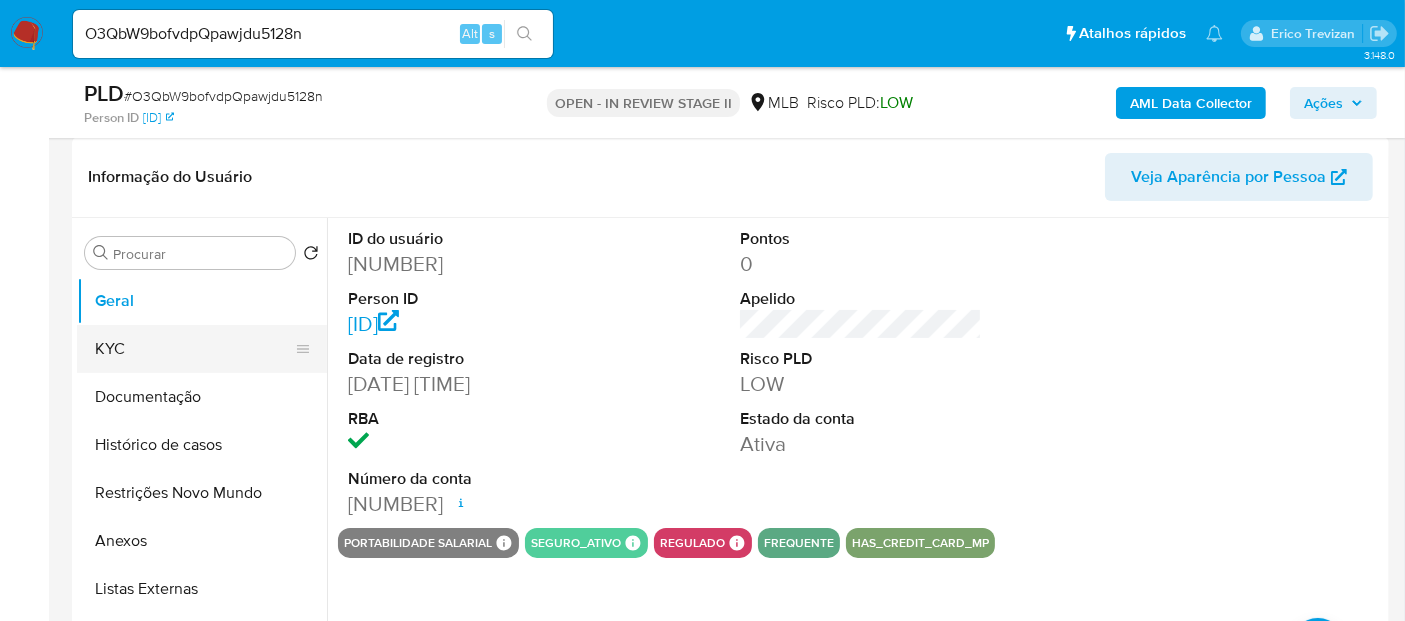 drag, startPoint x: 165, startPoint y: 342, endPoint x: 198, endPoint y: 341, distance: 33.01515 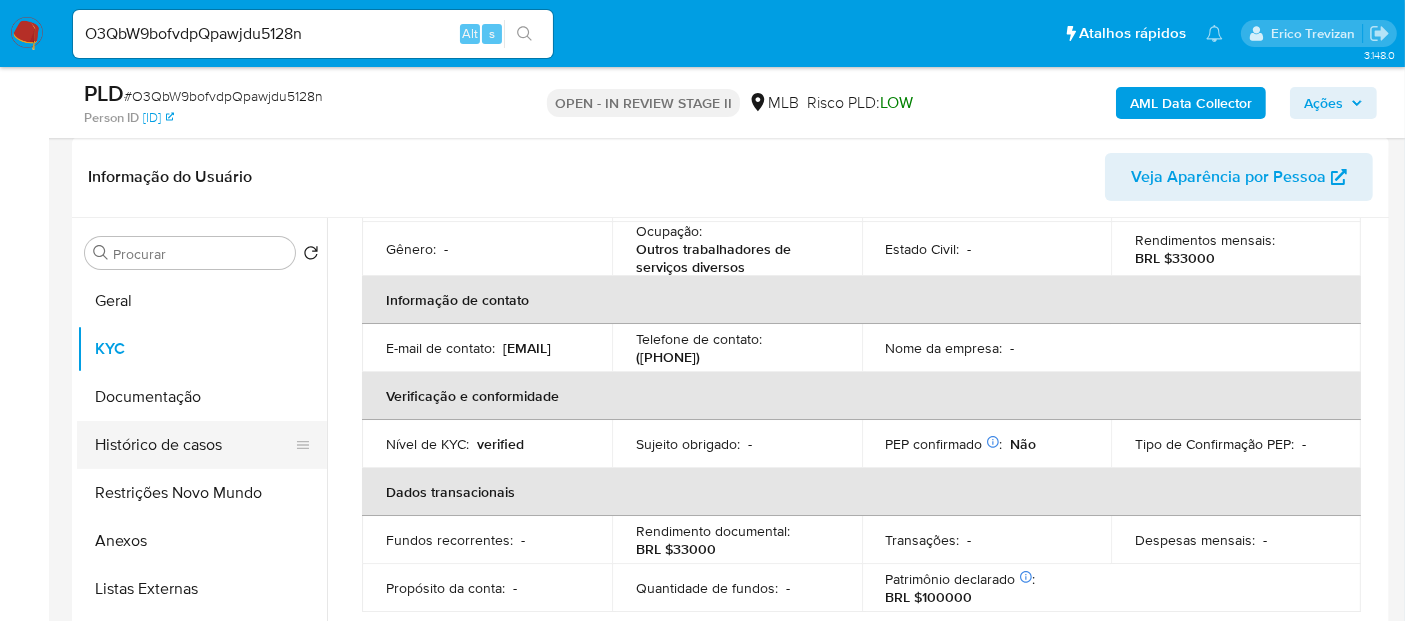 scroll, scrollTop: 333, scrollLeft: 0, axis: vertical 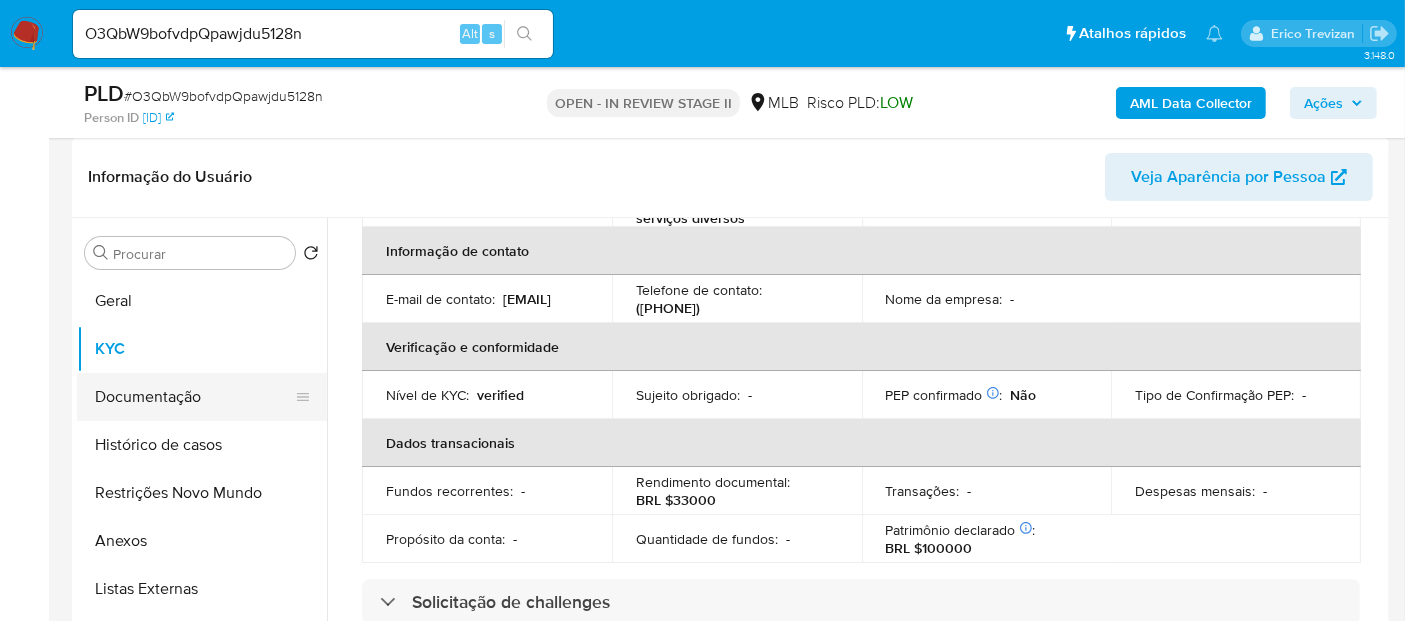 drag, startPoint x: 140, startPoint y: 395, endPoint x: 174, endPoint y: 398, distance: 34.132095 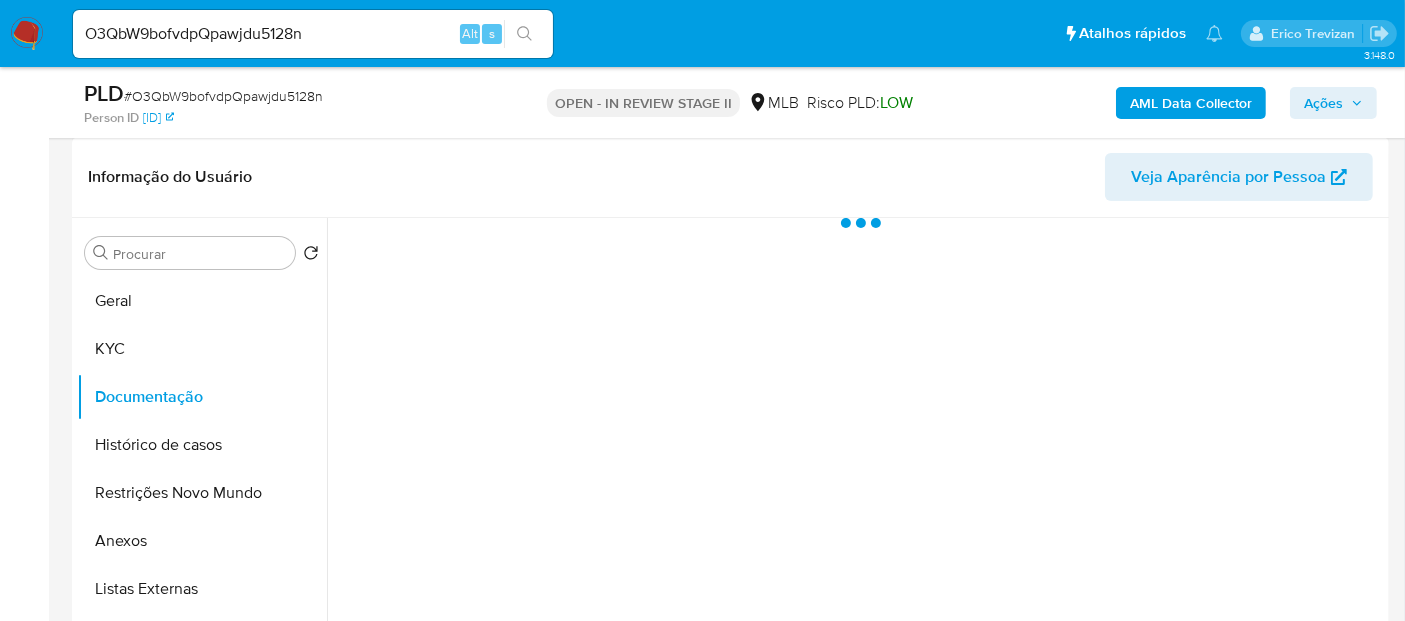 scroll, scrollTop: 0, scrollLeft: 0, axis: both 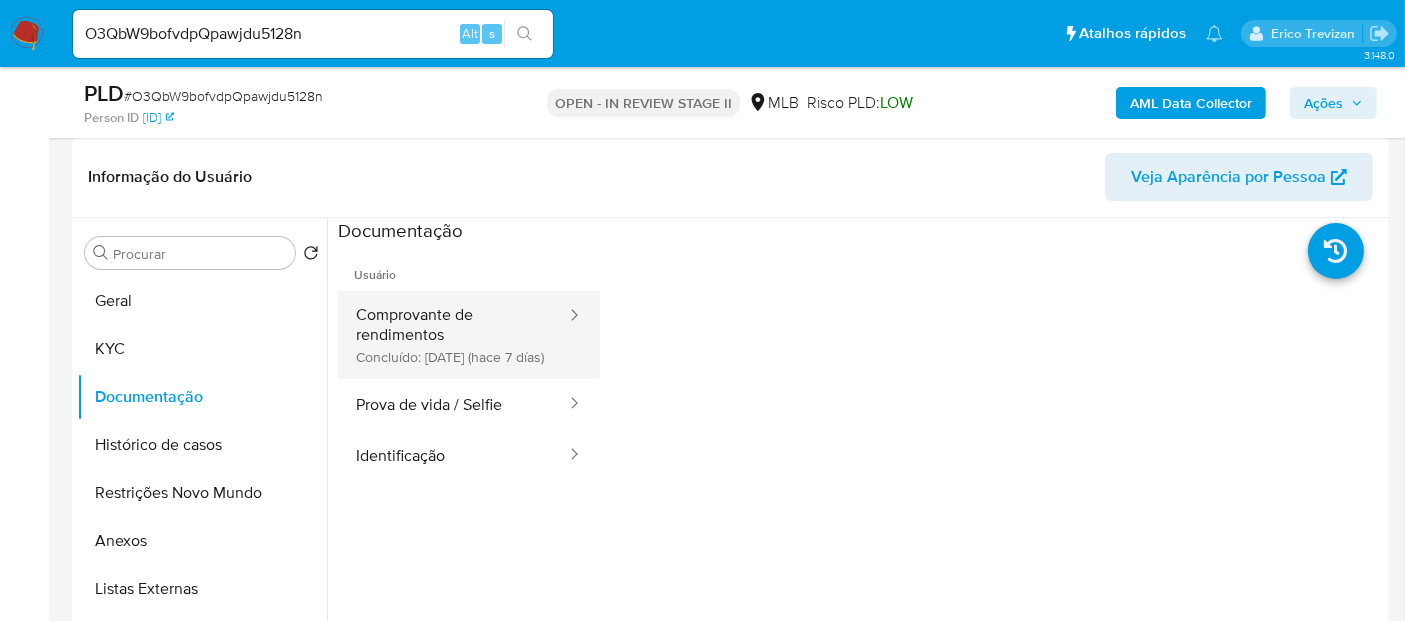 click on "Comprovante de rendimentos Concluído: [DATE] (hace 7 días)" at bounding box center [453, 335] 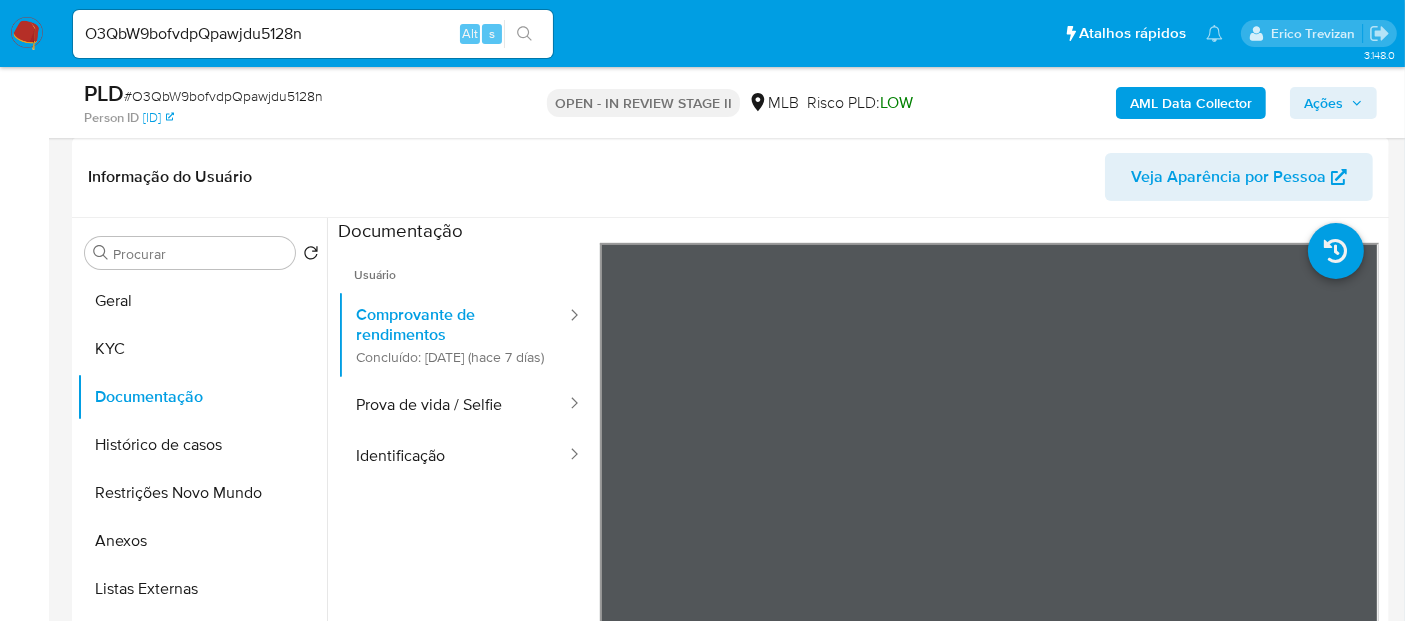 drag, startPoint x: 411, startPoint y: 414, endPoint x: 587, endPoint y: 417, distance: 176.02557 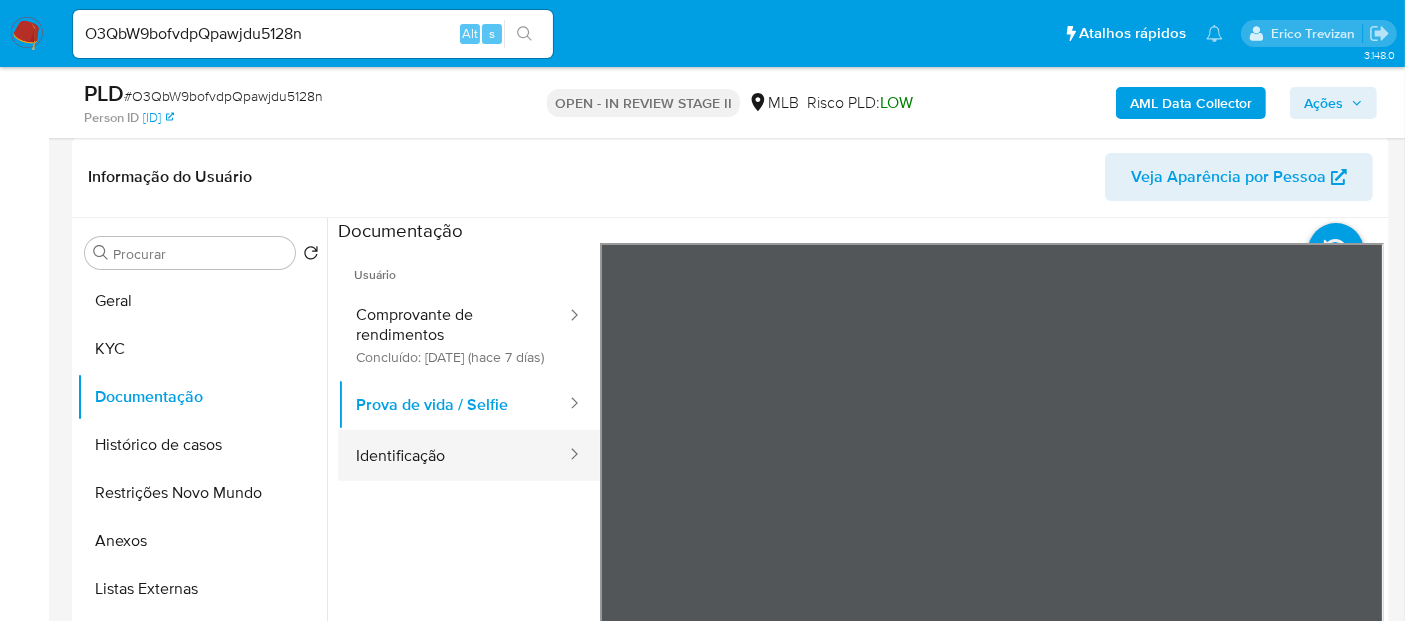 drag, startPoint x: 410, startPoint y: 463, endPoint x: 422, endPoint y: 467, distance: 12.649111 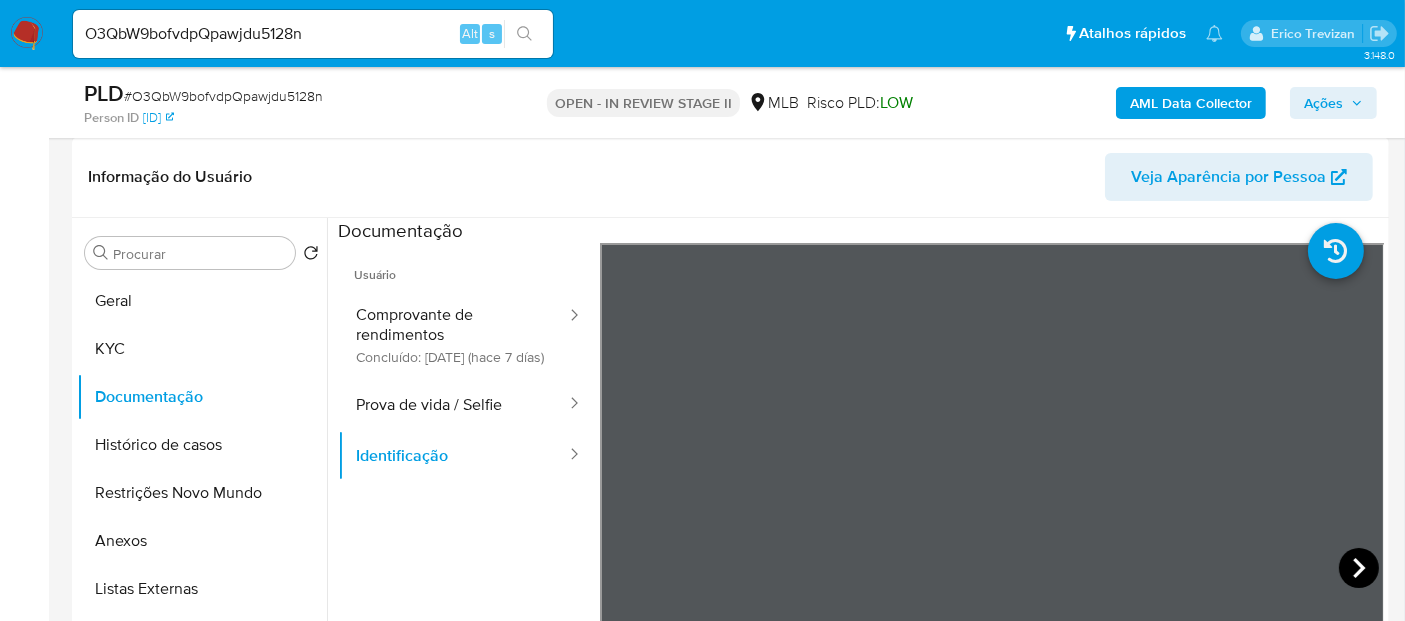 click 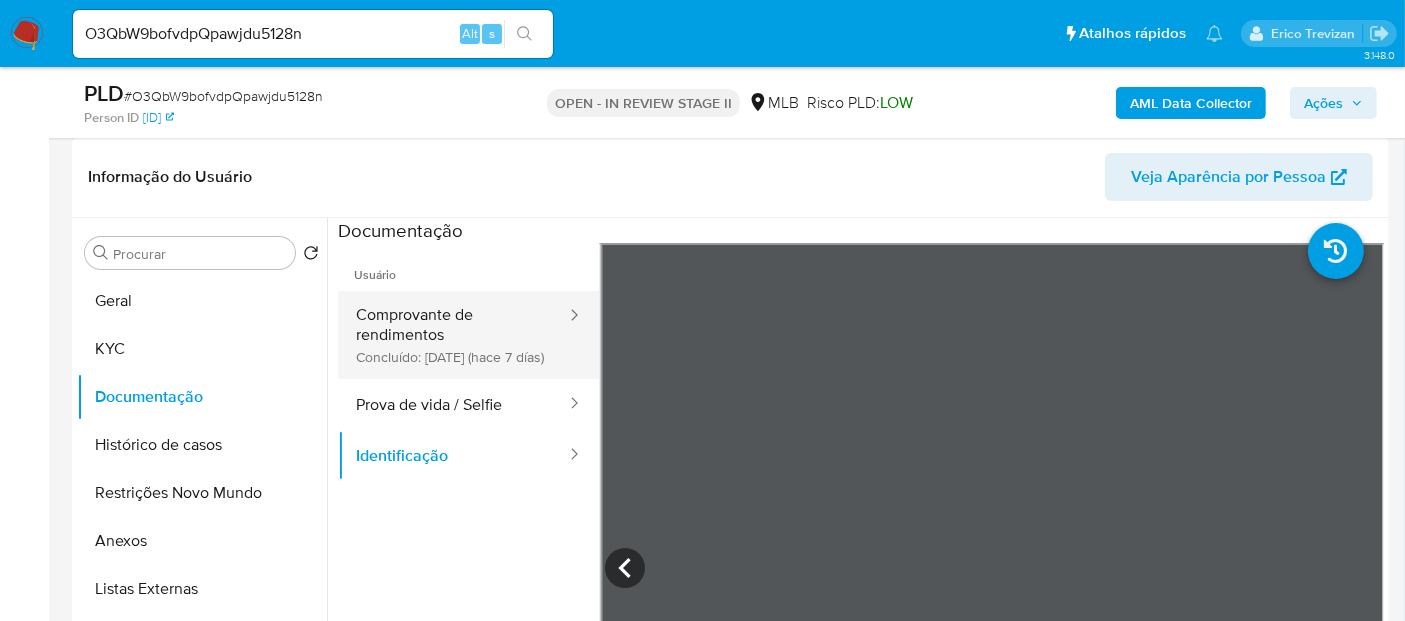 click on "Comprovante de rendimentos Concluído: [DATE] (hace 7 días)" at bounding box center [453, 335] 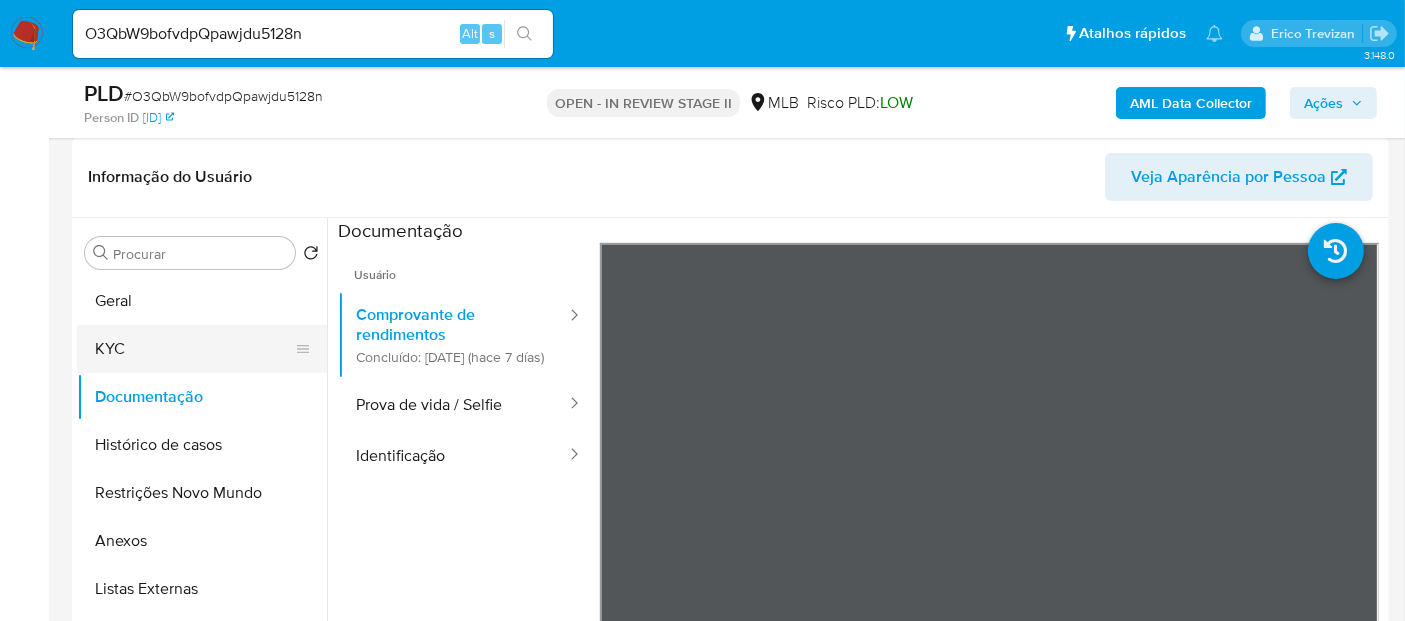click on "KYC" at bounding box center (194, 349) 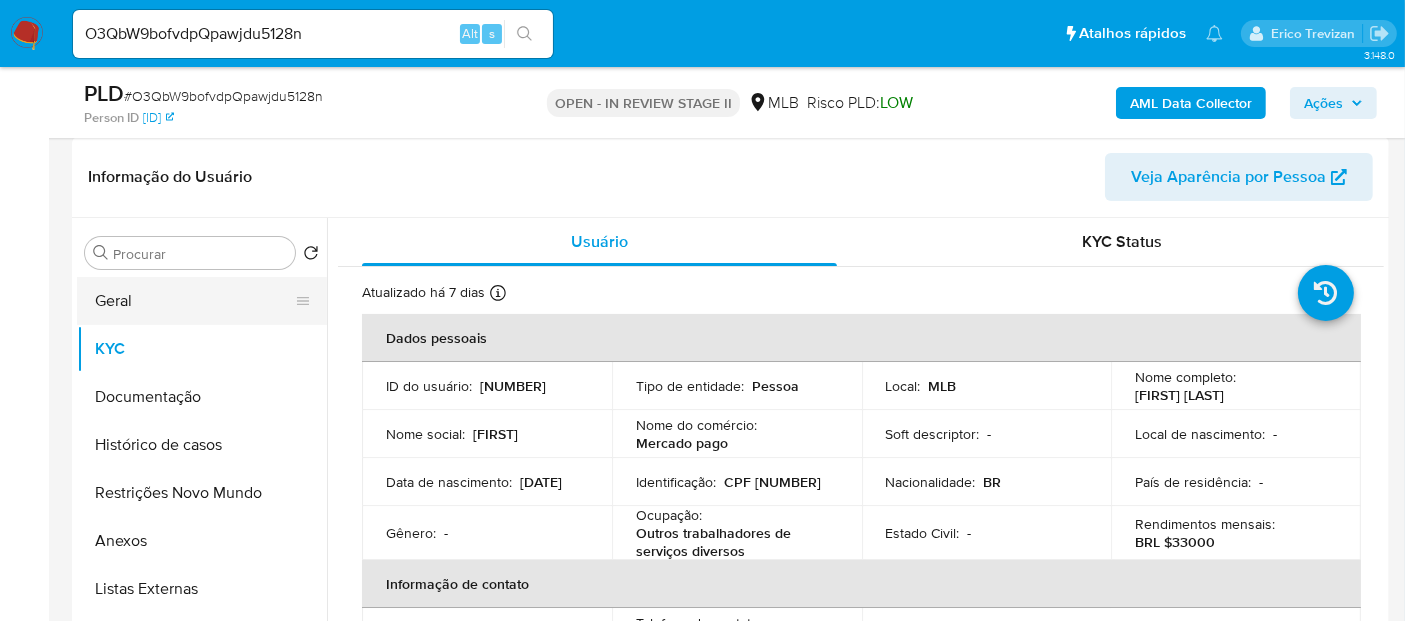 click on "Geral" at bounding box center [194, 301] 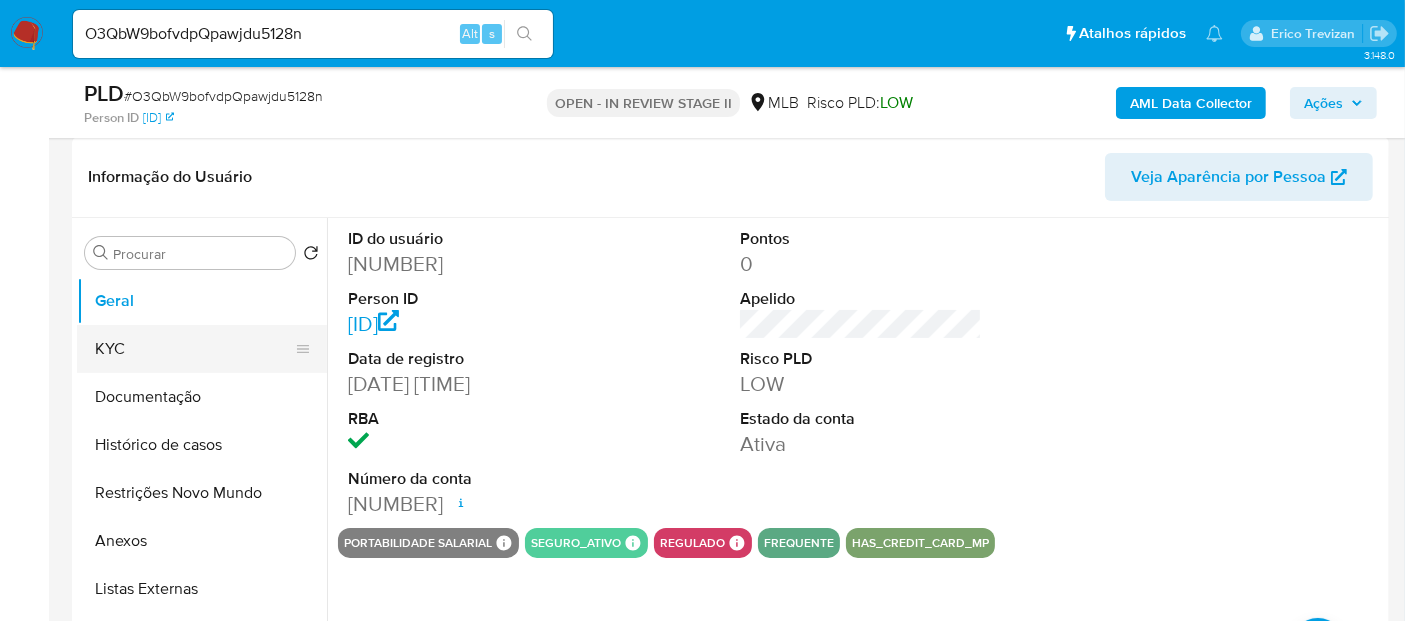 click on "KYC" at bounding box center [194, 349] 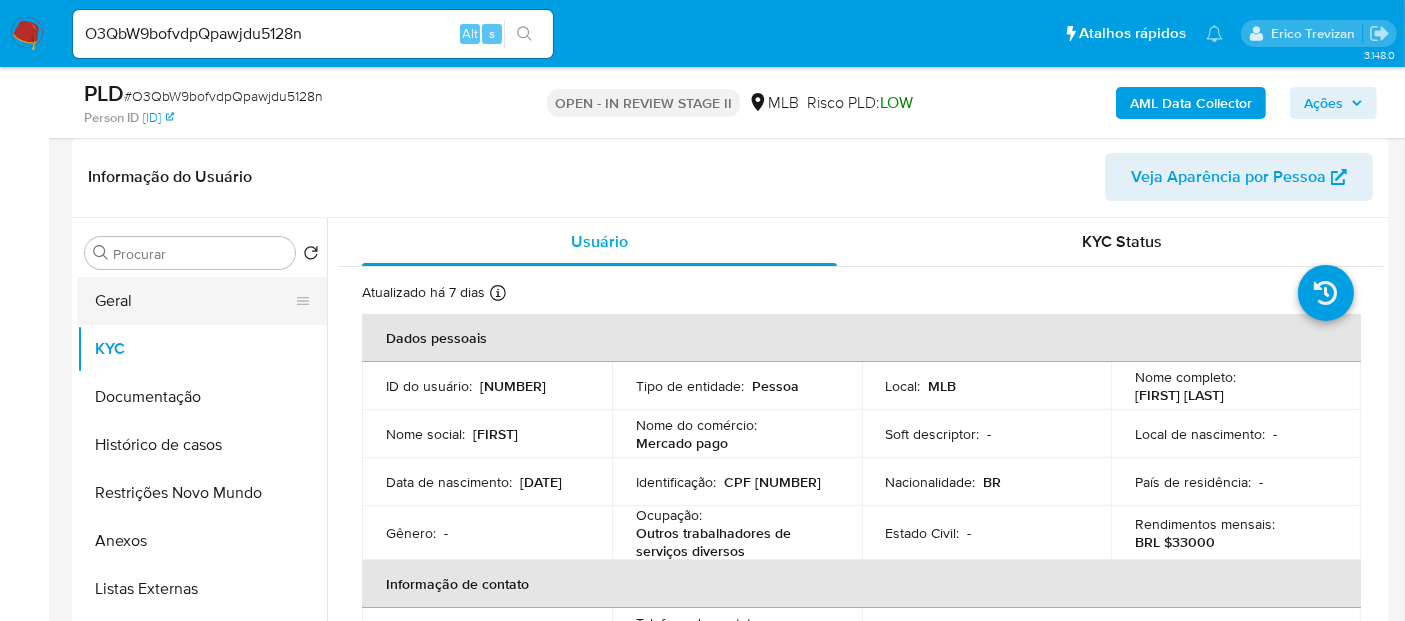 click on "Geral" at bounding box center [194, 301] 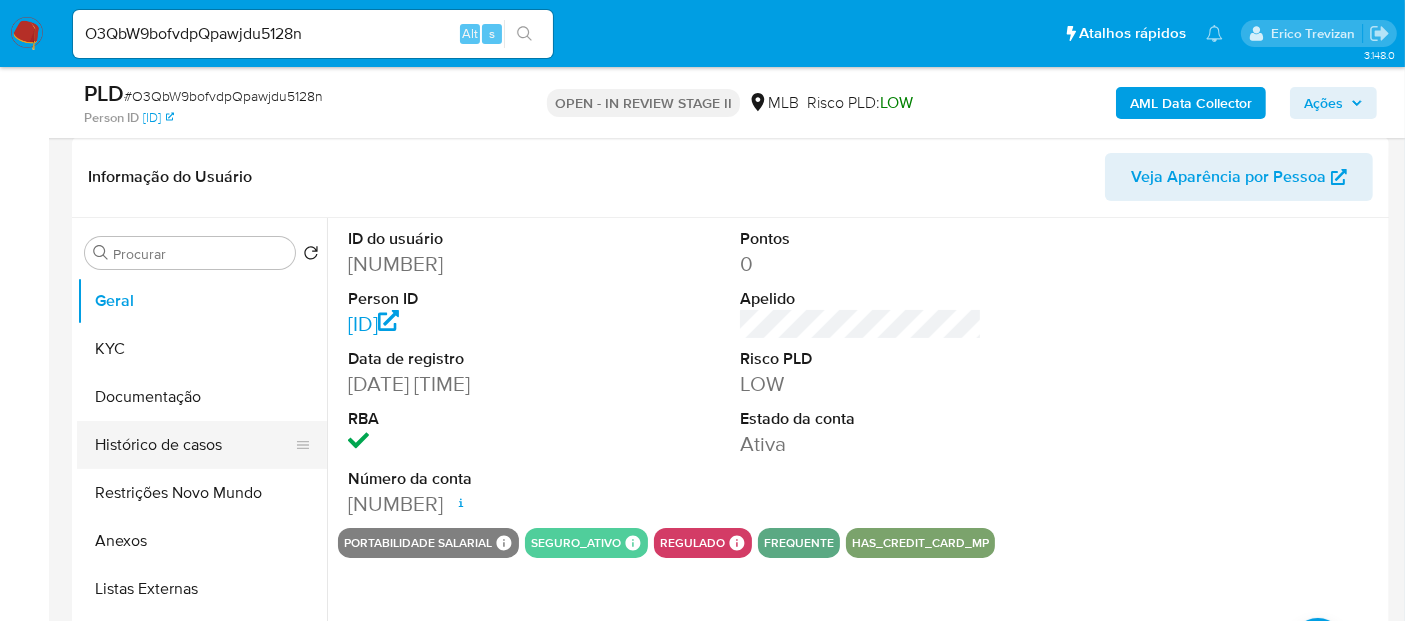 drag, startPoint x: 185, startPoint y: 451, endPoint x: 200, endPoint y: 448, distance: 15.297058 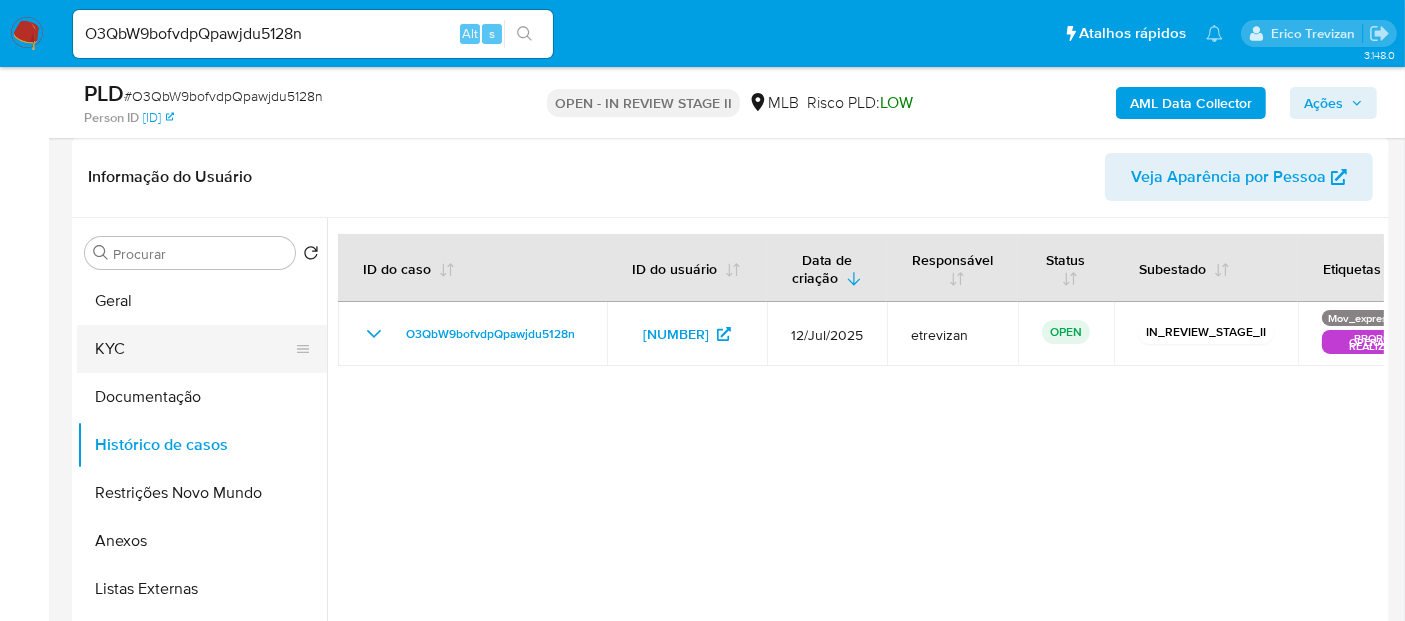 click on "KYC" at bounding box center (194, 349) 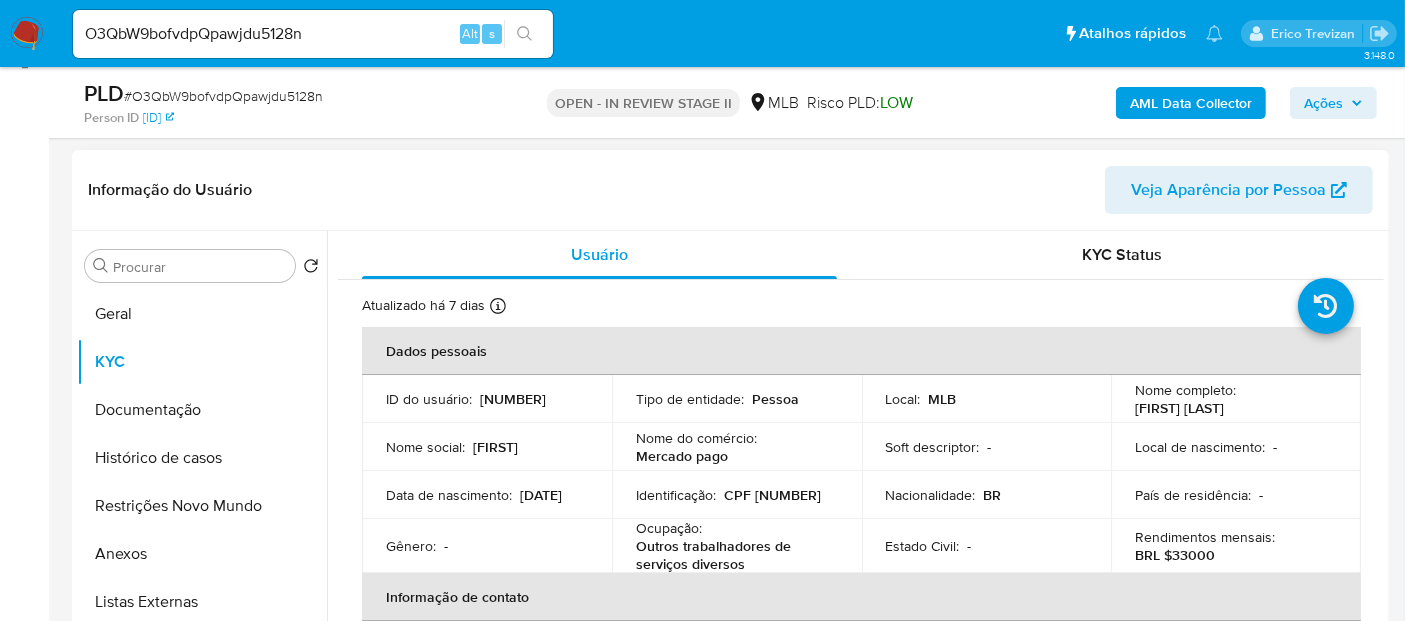 scroll, scrollTop: 333, scrollLeft: 0, axis: vertical 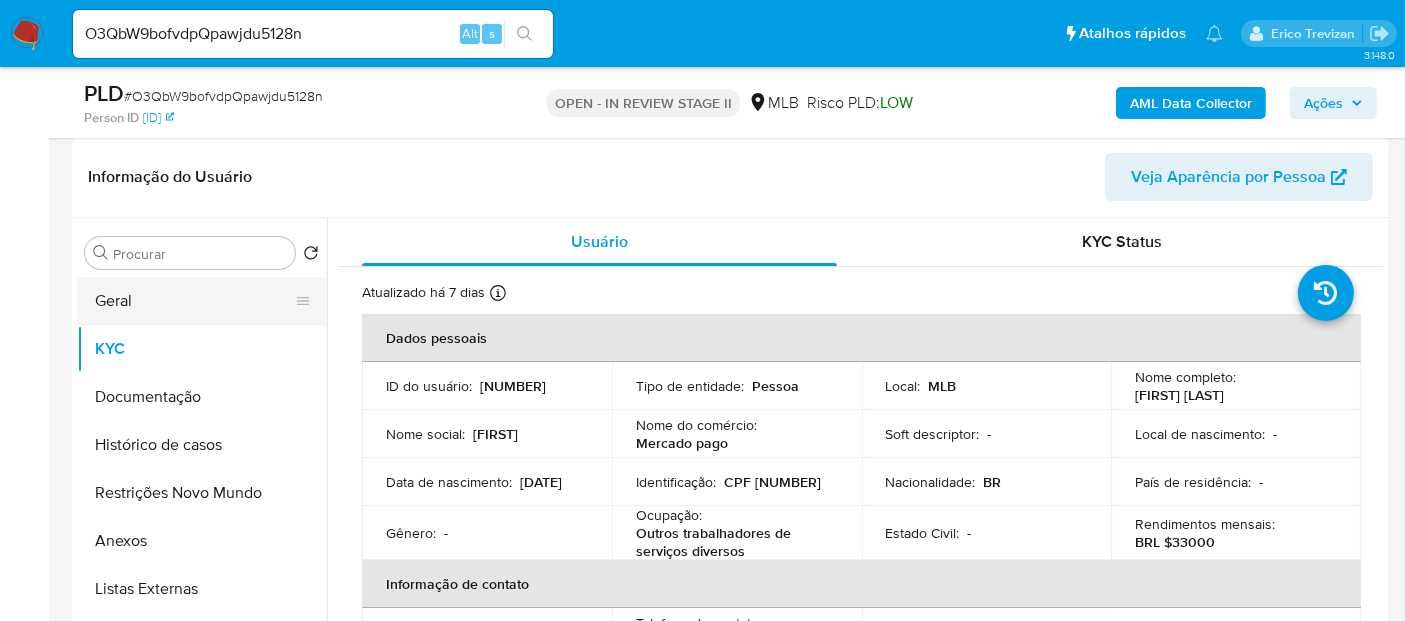 drag, startPoint x: 128, startPoint y: 306, endPoint x: 179, endPoint y: 313, distance: 51.47815 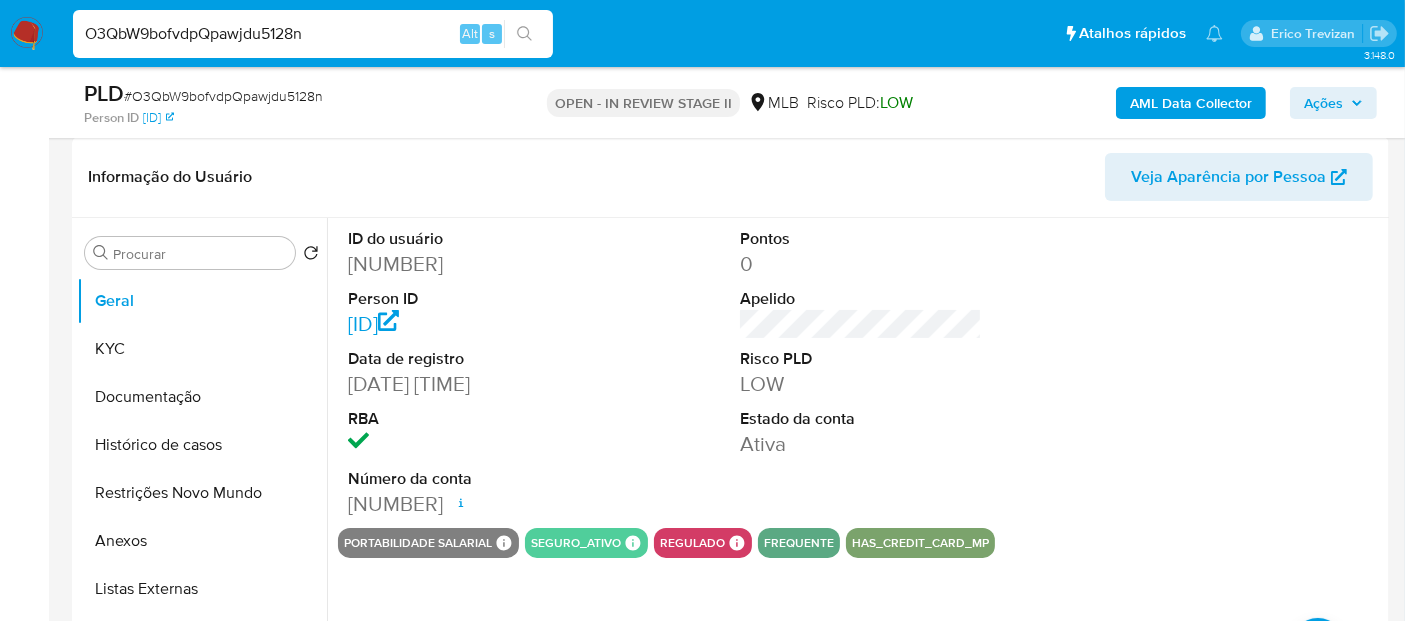 drag, startPoint x: 374, startPoint y: 36, endPoint x: 0, endPoint y: 104, distance: 380.13156 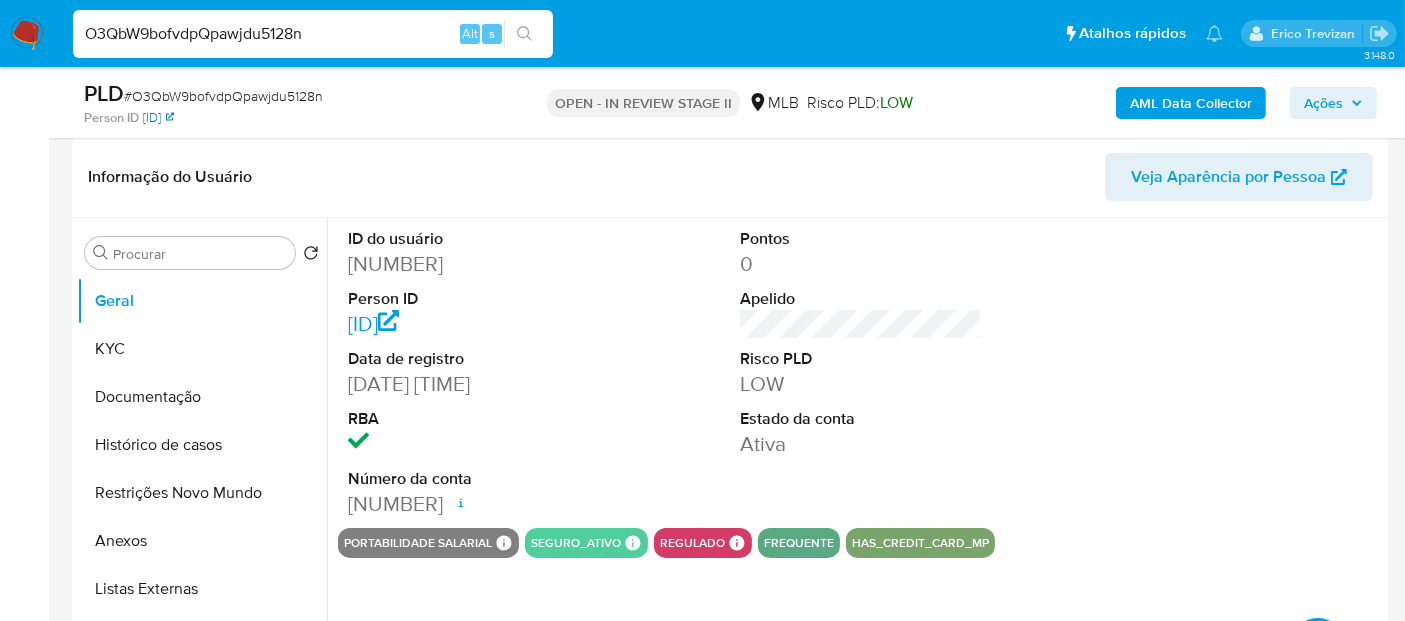 paste on "KxMyWBgZeE2JYTFLIGzwnh3J" 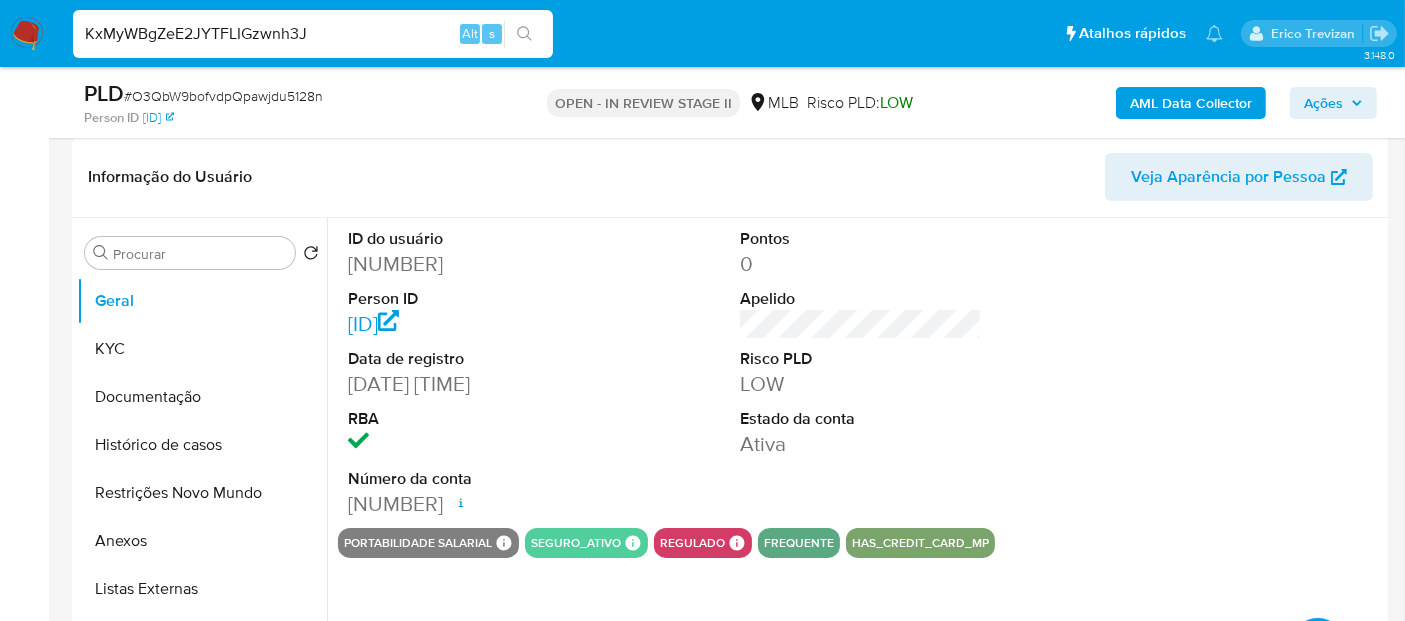 type on "KxMyWBgZeE2JYTFLIGzwnh3J" 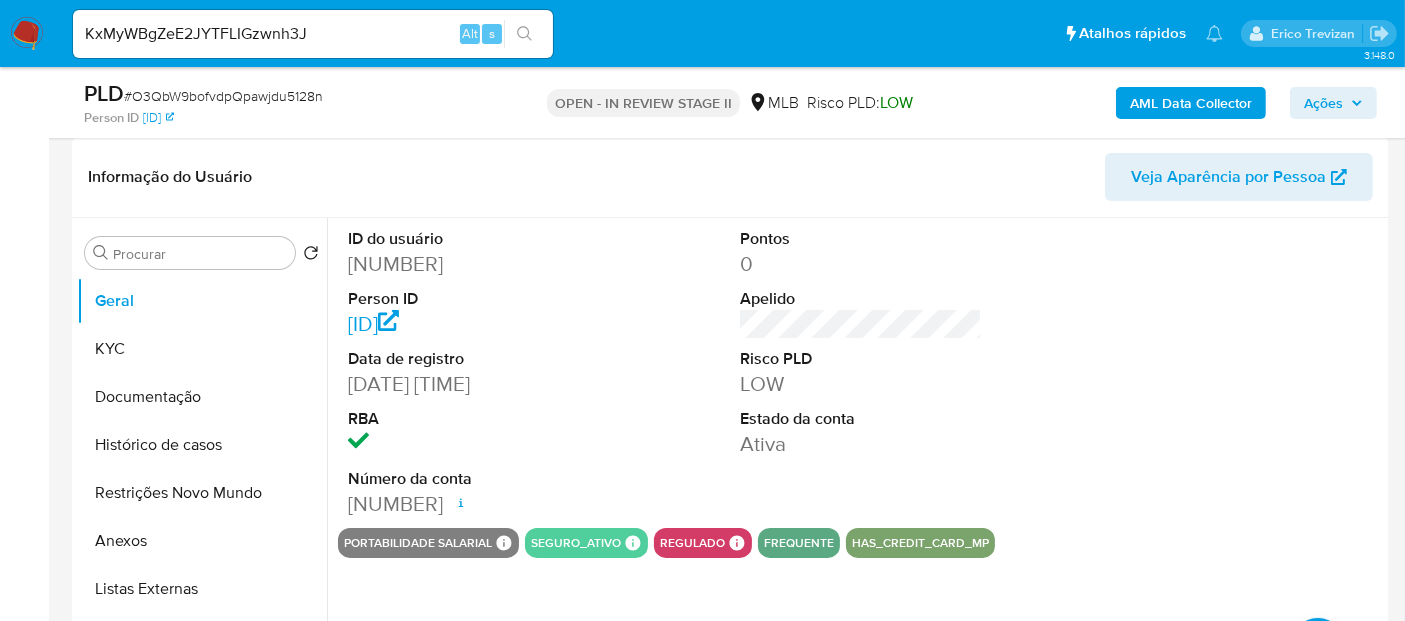 click 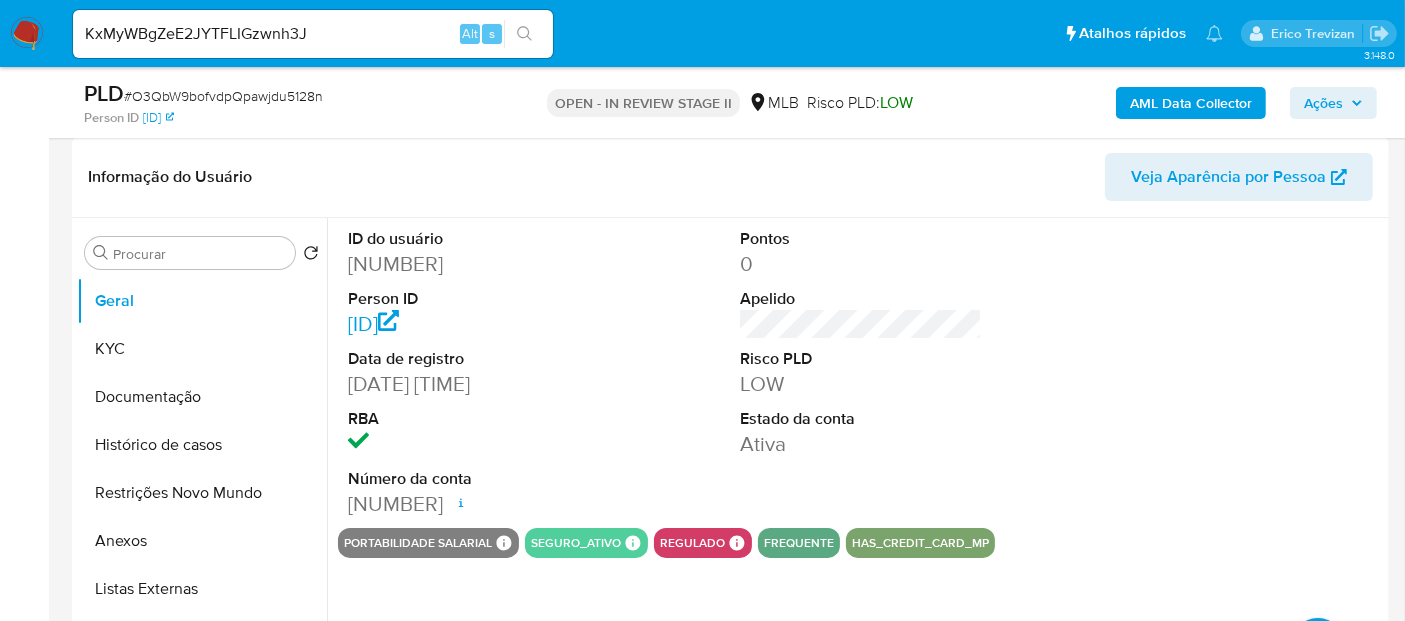 click on "ID do usuário [NUMBER] Person ID [ID] Data de registro [DATE] [TIME] RBA Número da conta [NUMBER]   Data de abertura [DATE] [TIME] Status ACTIVE Pontos 0 Apelido Risco PLD LOW Estado da conta Ativa" at bounding box center [861, 373] 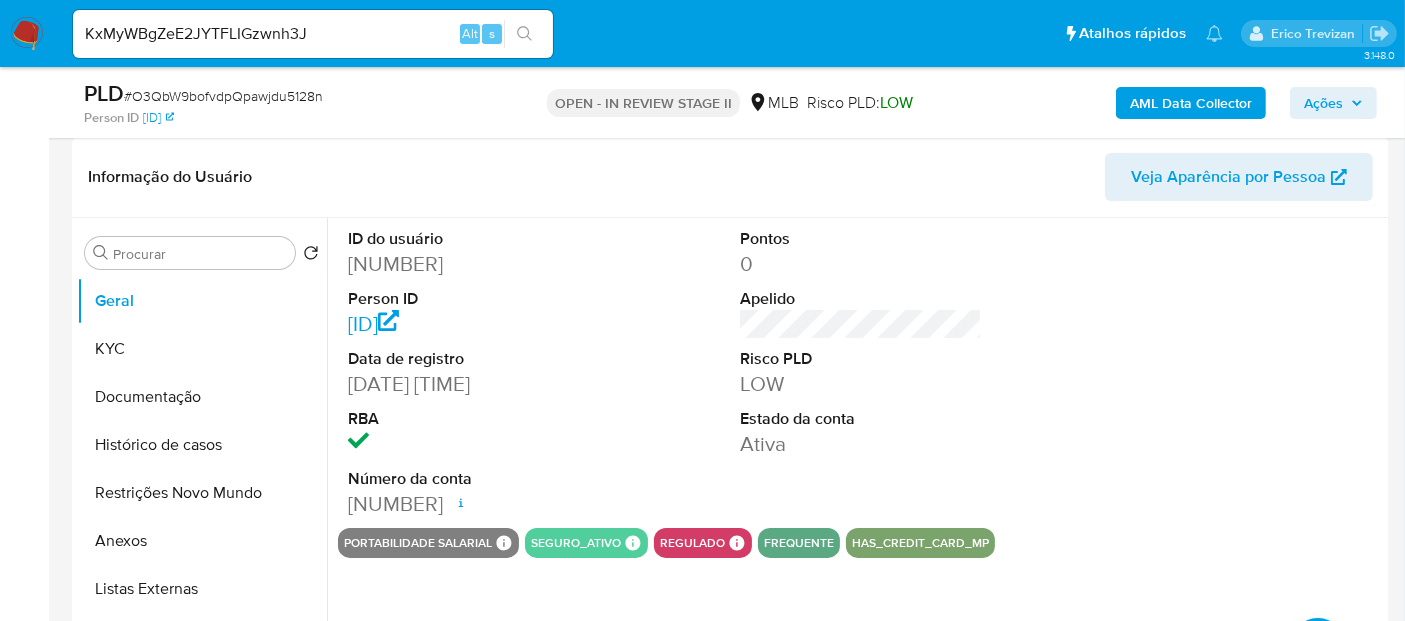 click at bounding box center [27, 34] 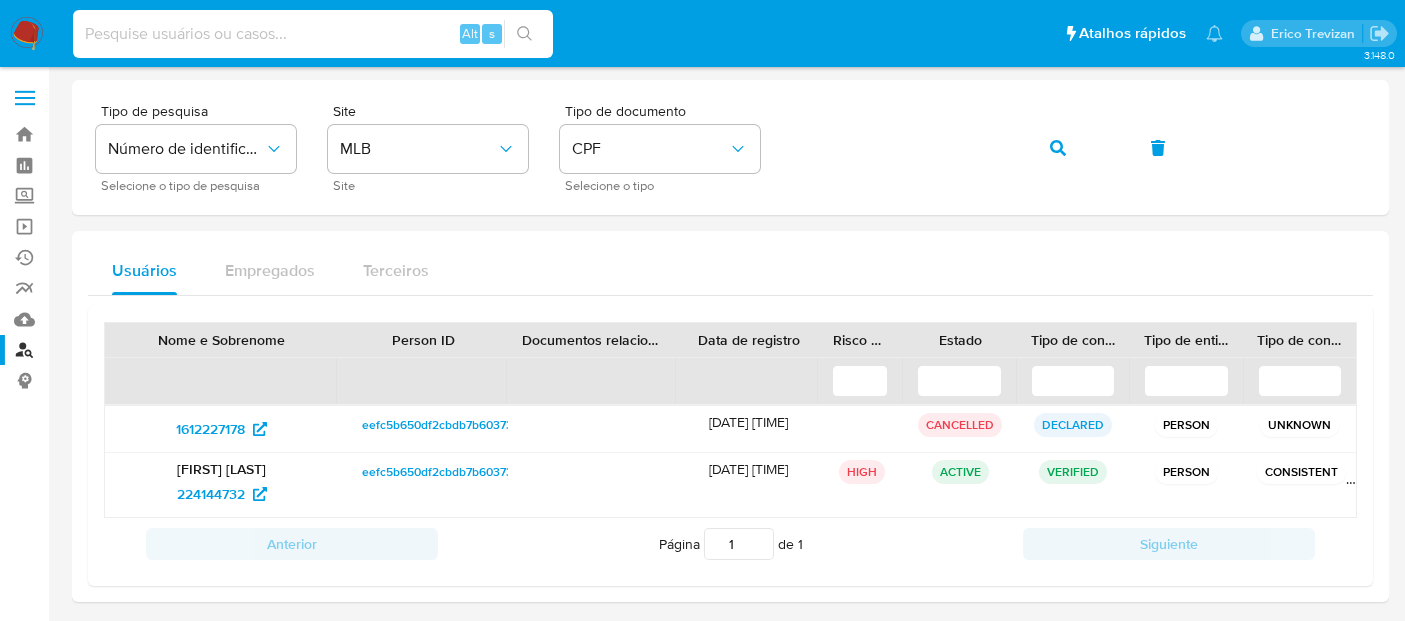 click at bounding box center [313, 34] 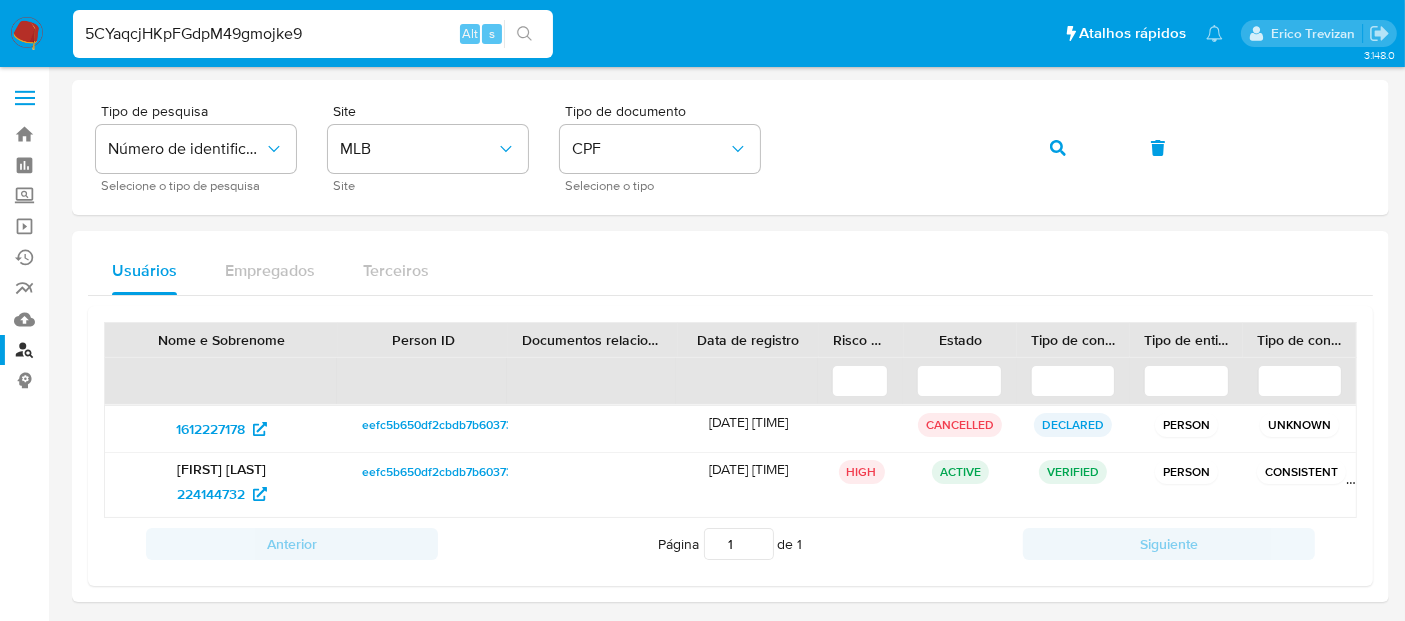 type on "5CYaqcjHKpFGdpM49gmojke9" 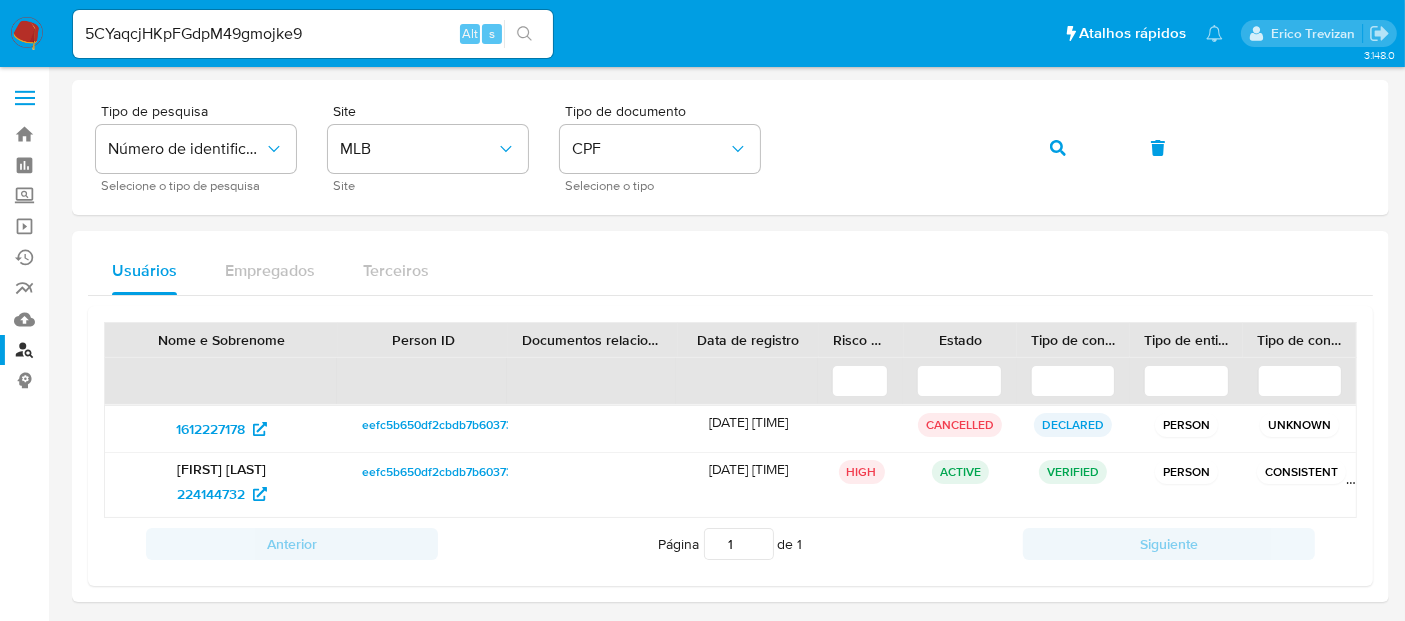 click 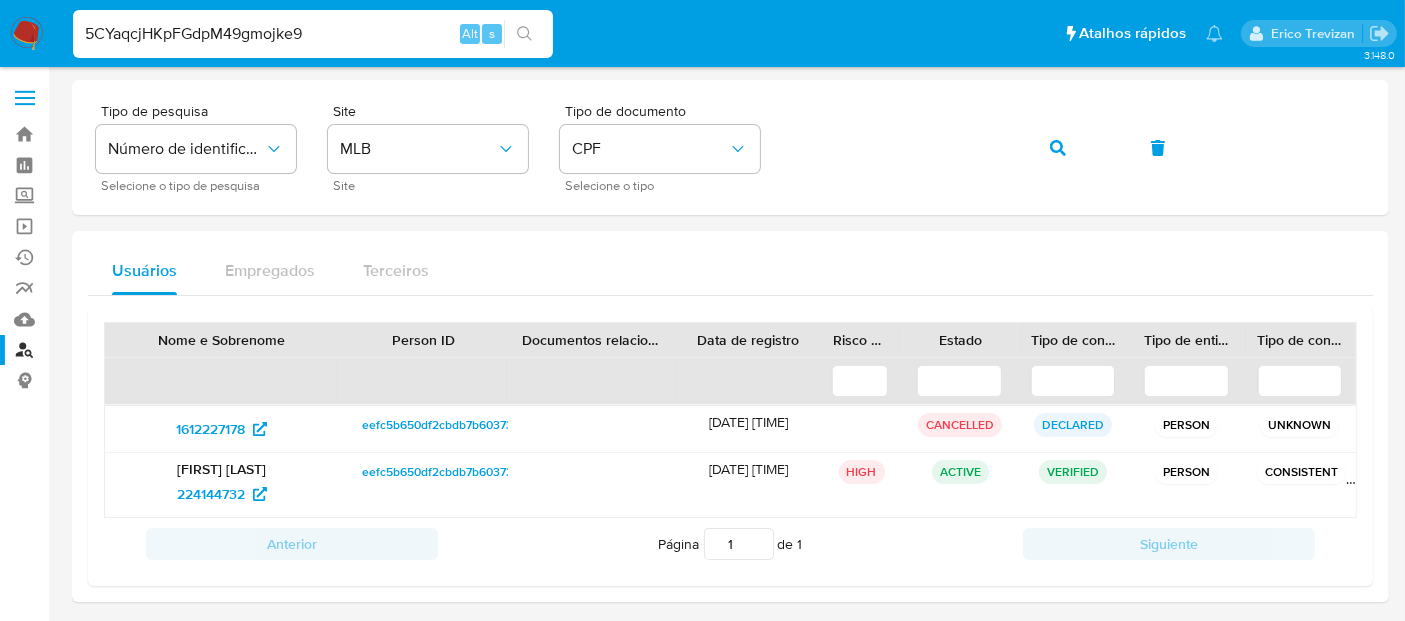 drag, startPoint x: 346, startPoint y: 36, endPoint x: 0, endPoint y: 43, distance: 346.0708 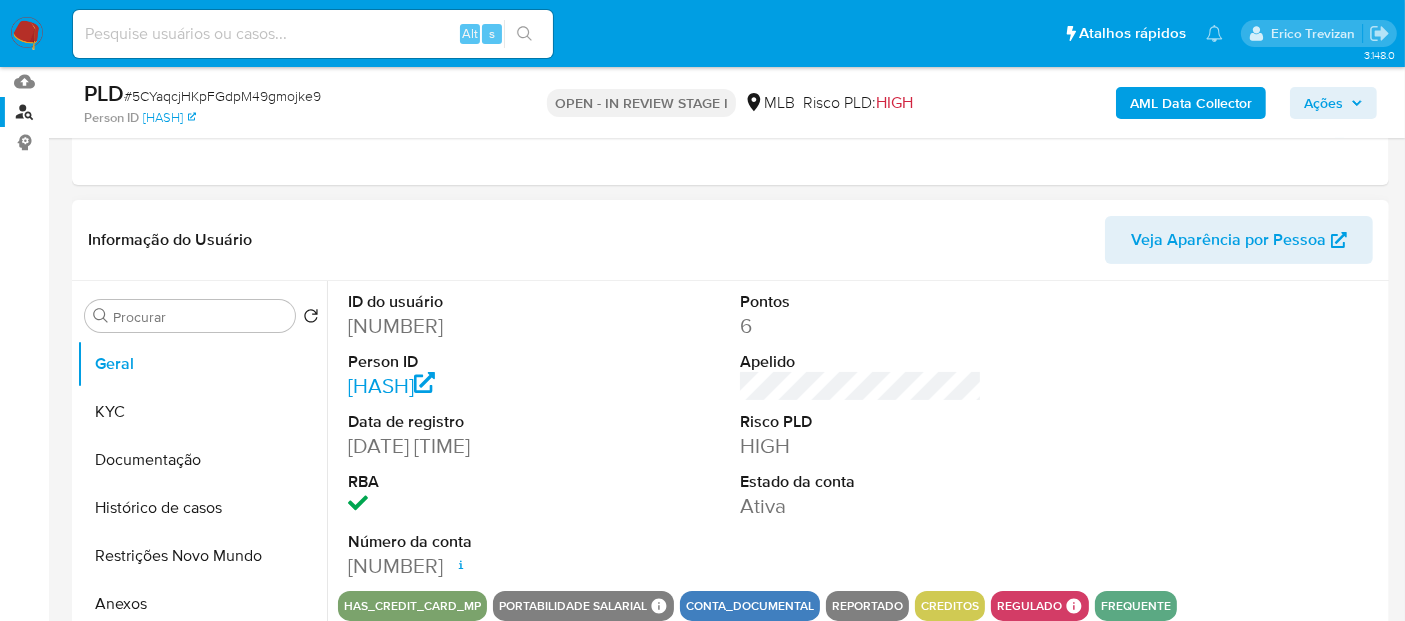 scroll, scrollTop: 111, scrollLeft: 0, axis: vertical 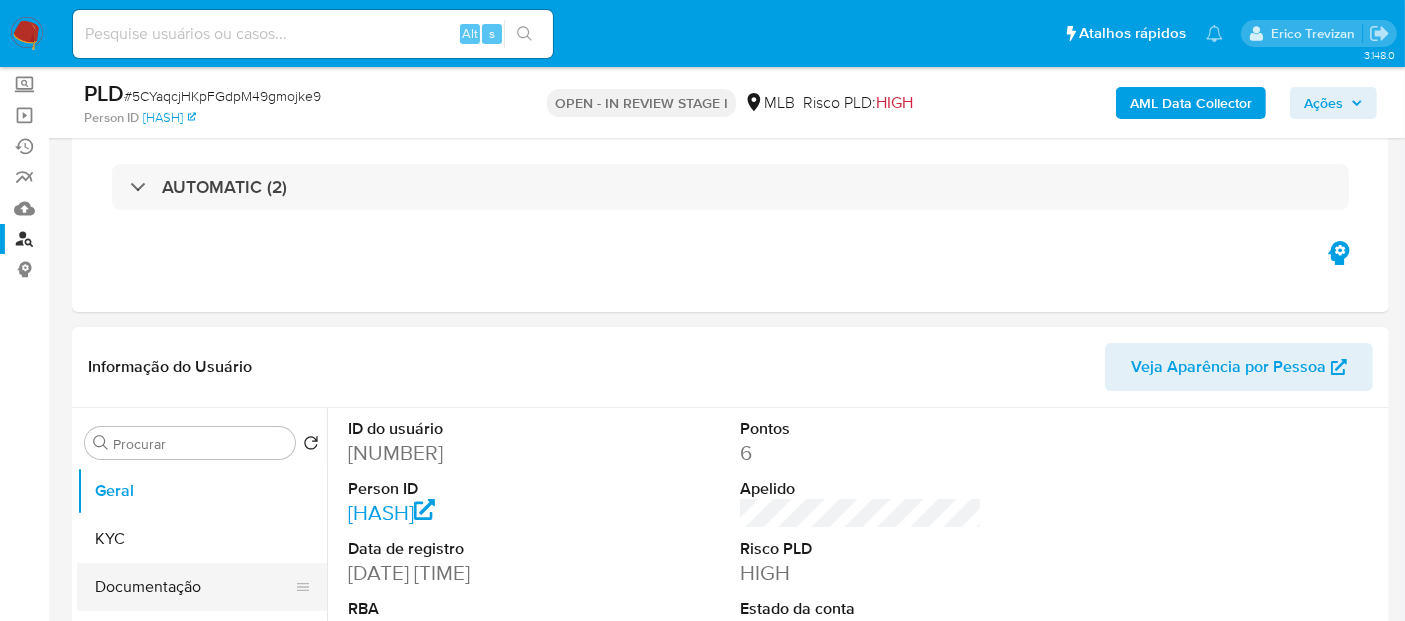 select on "10" 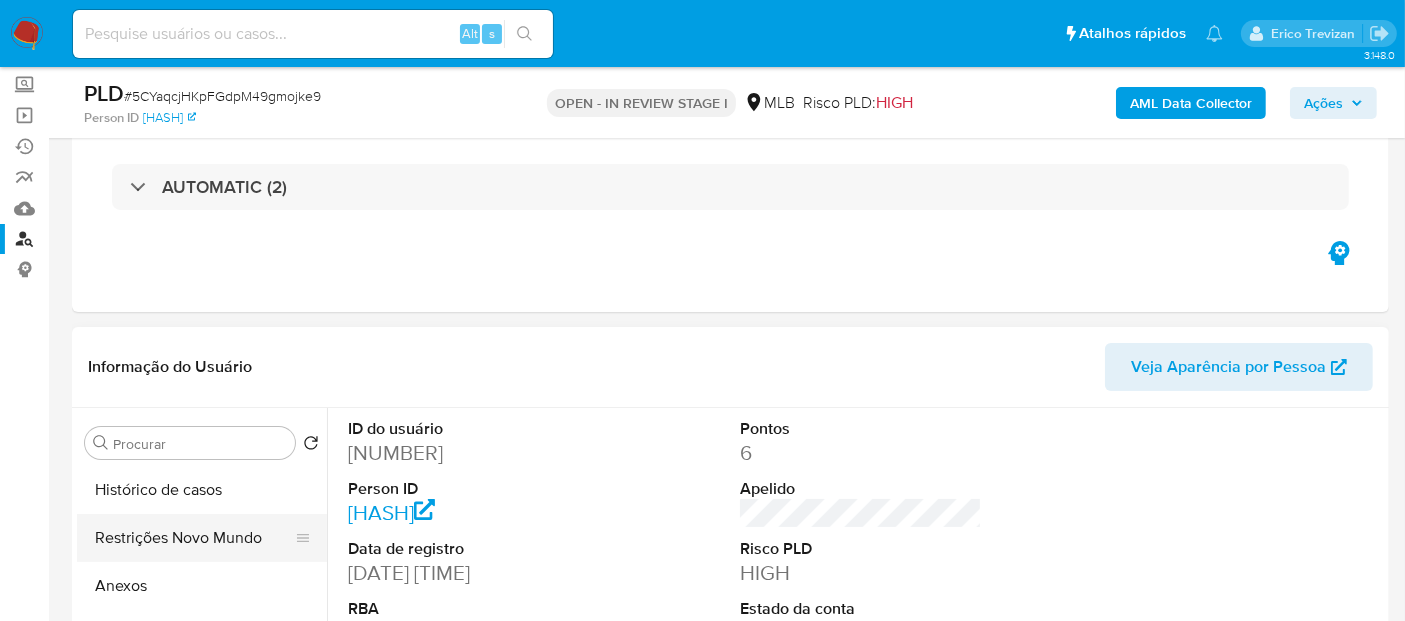 scroll, scrollTop: 111, scrollLeft: 0, axis: vertical 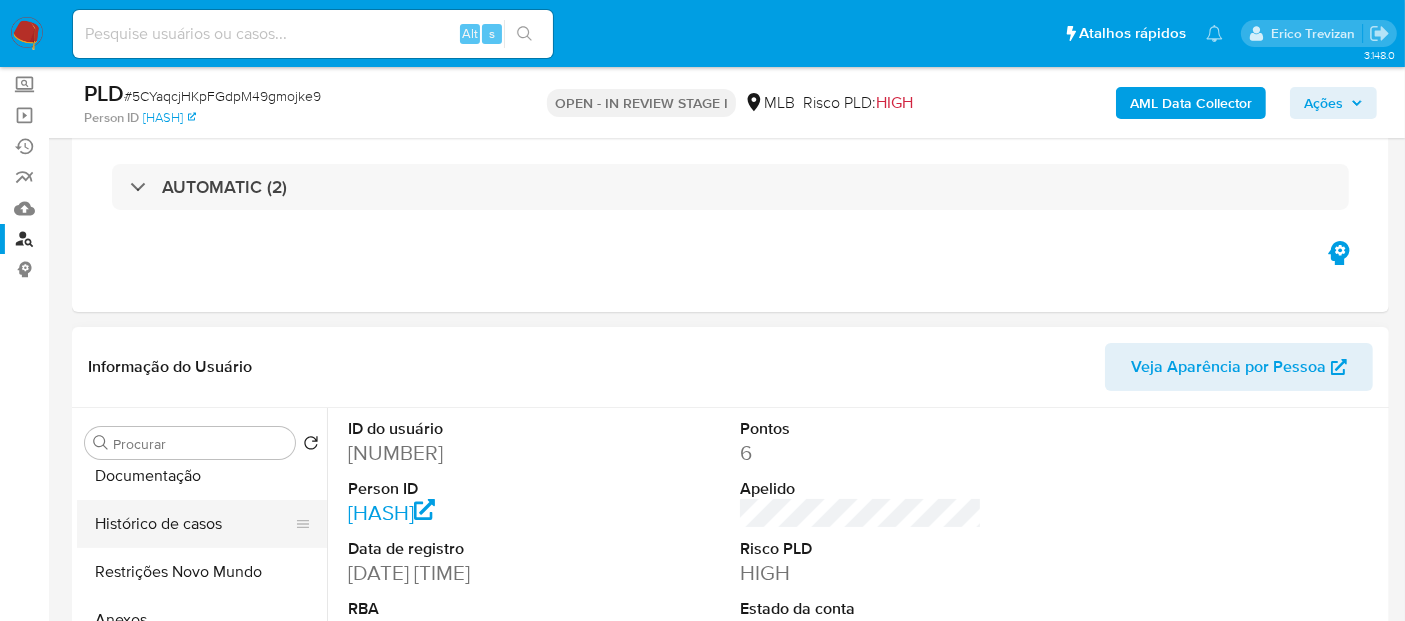 drag, startPoint x: 179, startPoint y: 522, endPoint x: 228, endPoint y: 516, distance: 49.365982 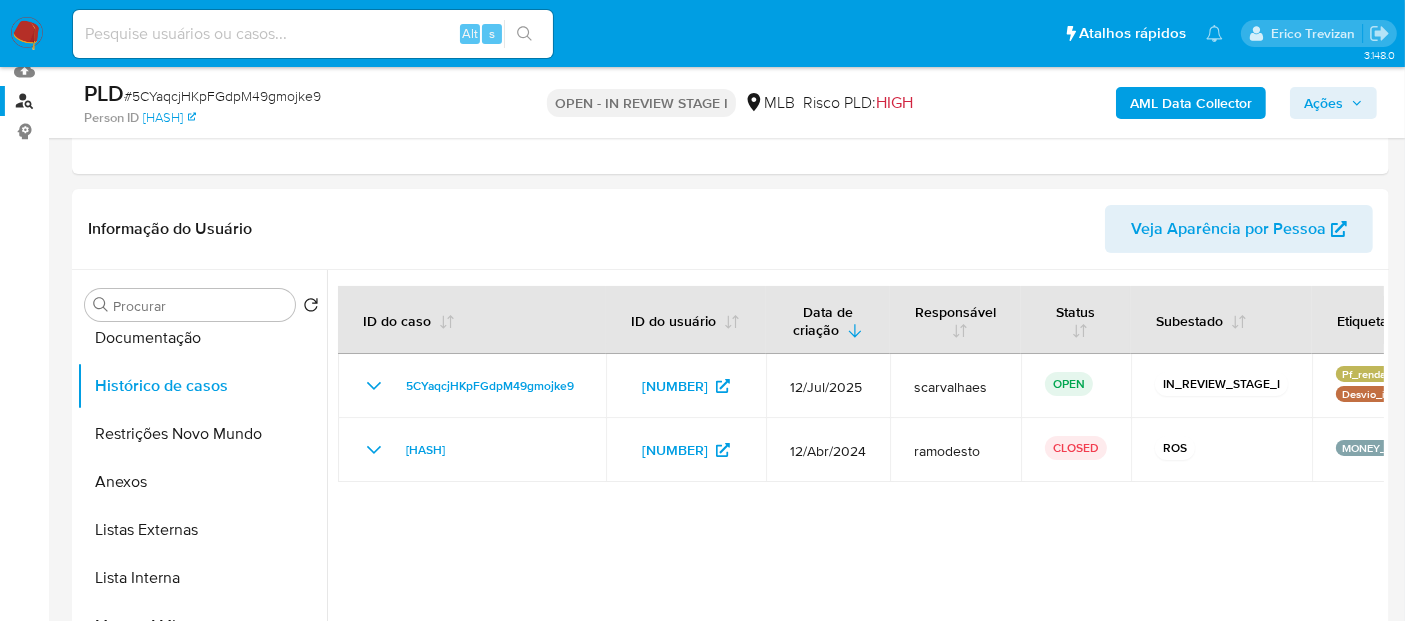 scroll, scrollTop: 259, scrollLeft: 0, axis: vertical 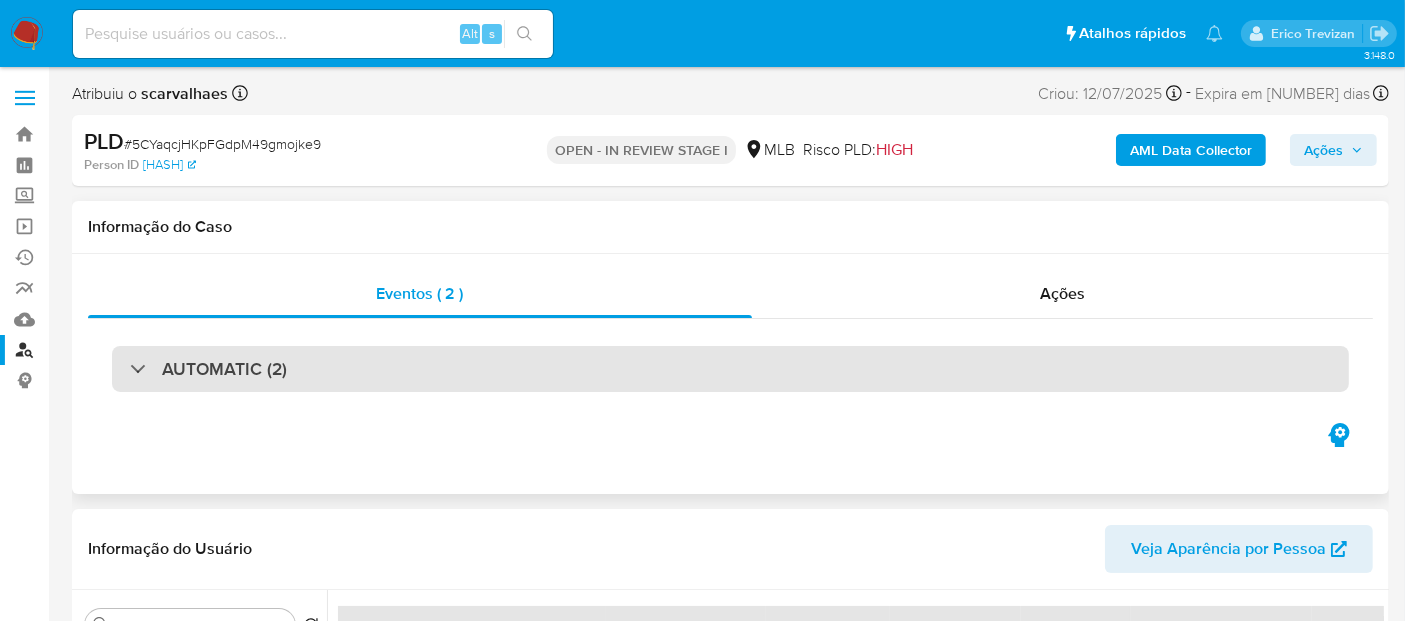 click on "AUTOMATIC (2)" at bounding box center (730, 369) 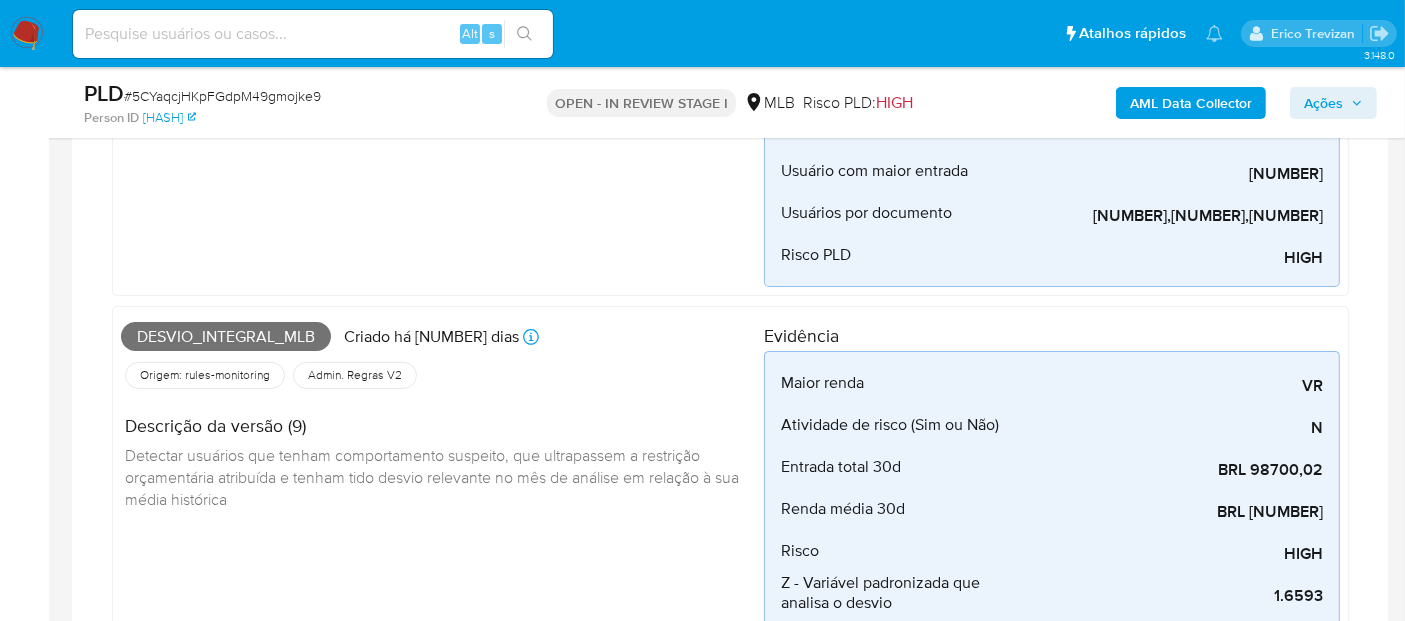 scroll, scrollTop: 444, scrollLeft: 0, axis: vertical 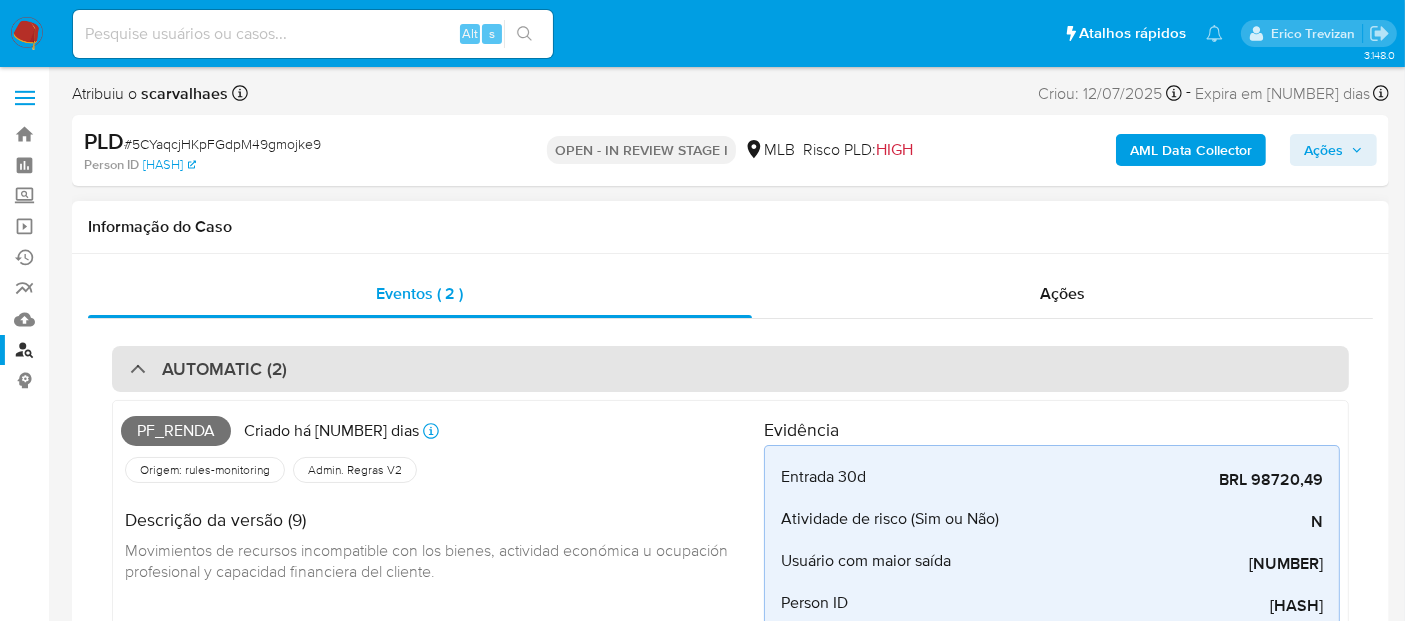 click on "AUTOMATIC (2)" at bounding box center [730, 369] 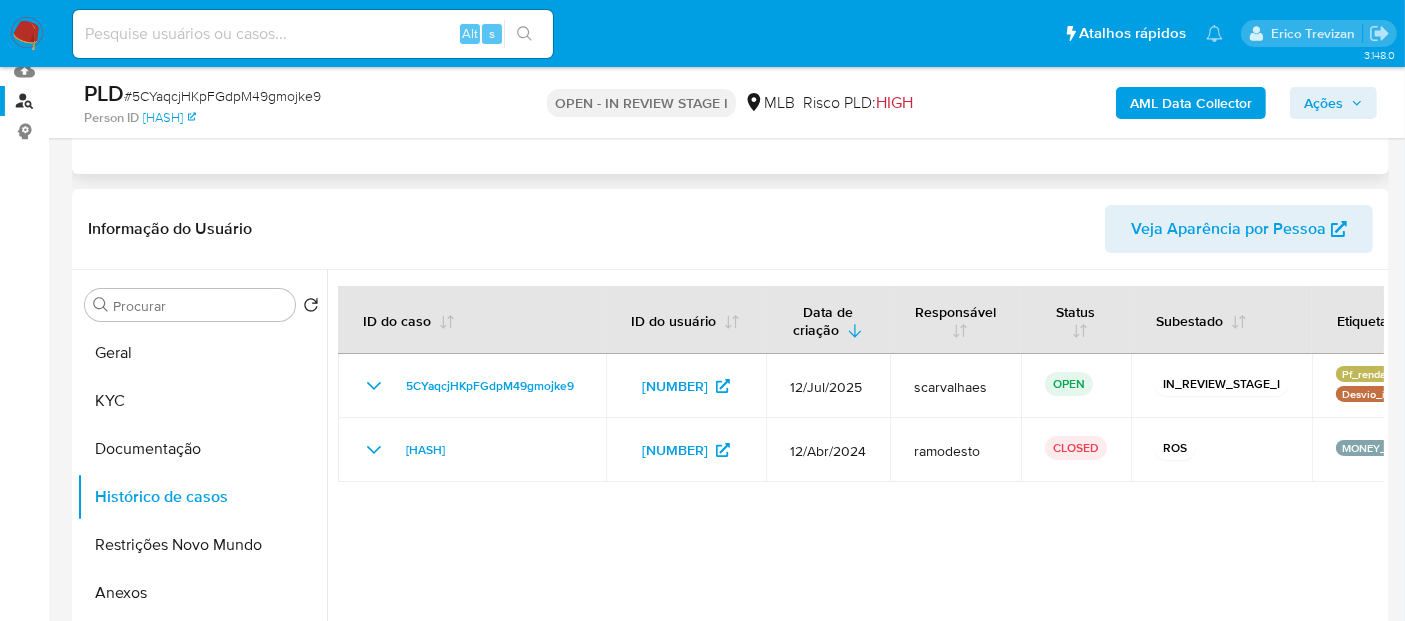 scroll, scrollTop: 0, scrollLeft: 0, axis: both 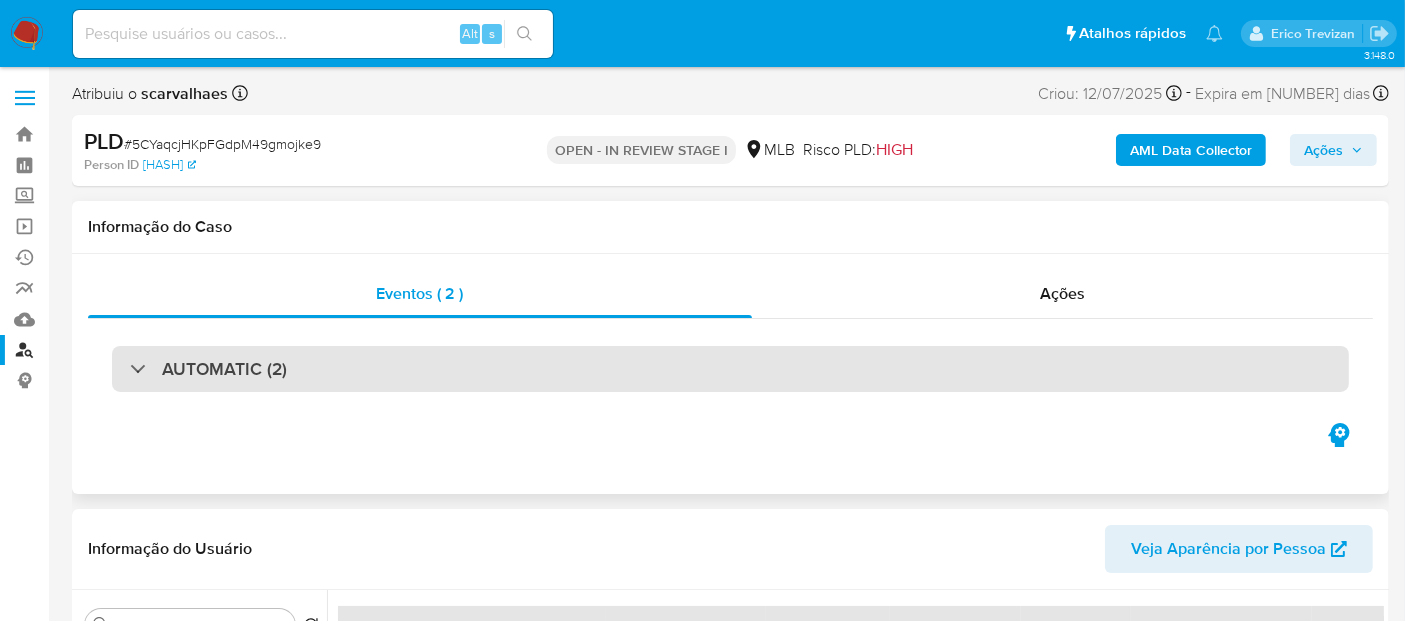 click on "AUTOMATIC (2)" at bounding box center [224, 369] 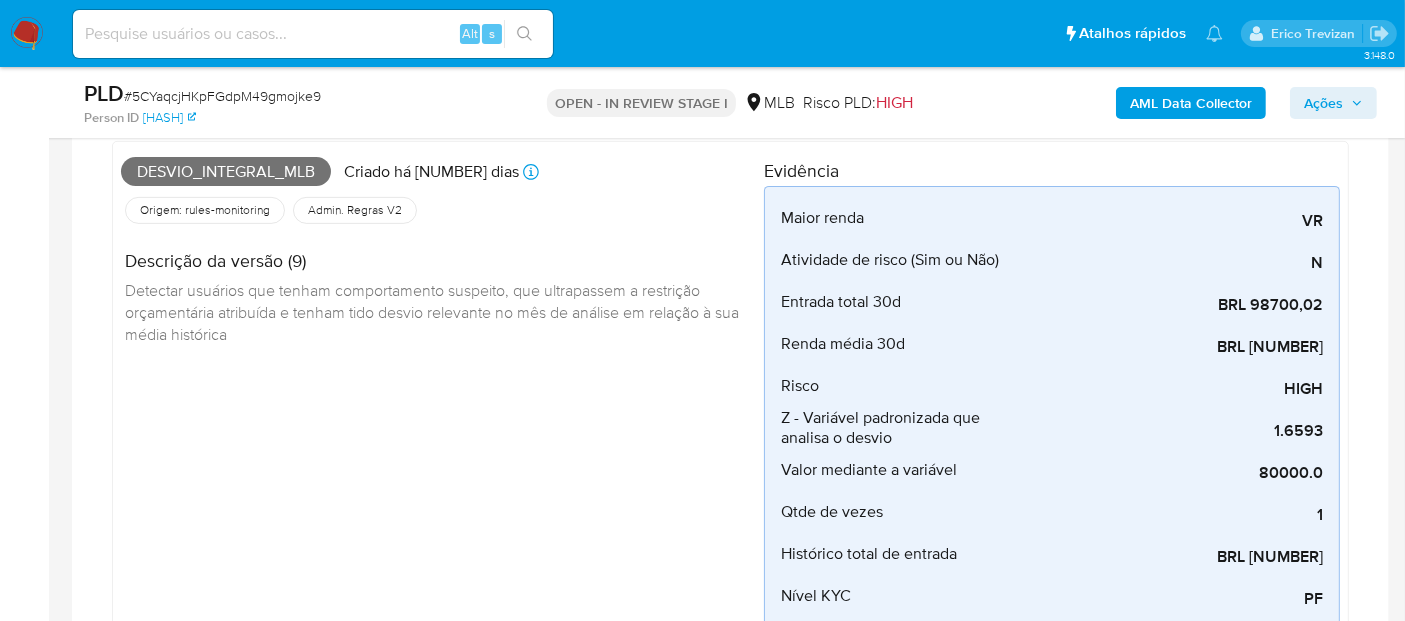 scroll, scrollTop: 555, scrollLeft: 0, axis: vertical 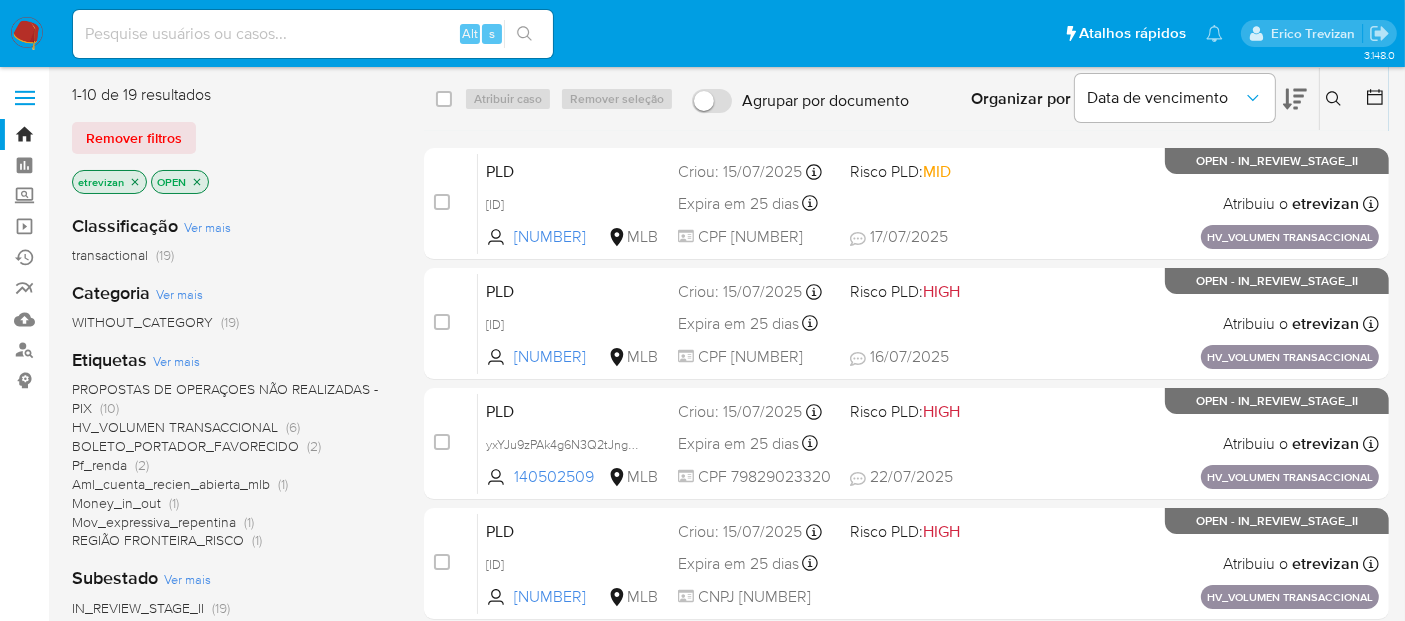 click at bounding box center [313, 34] 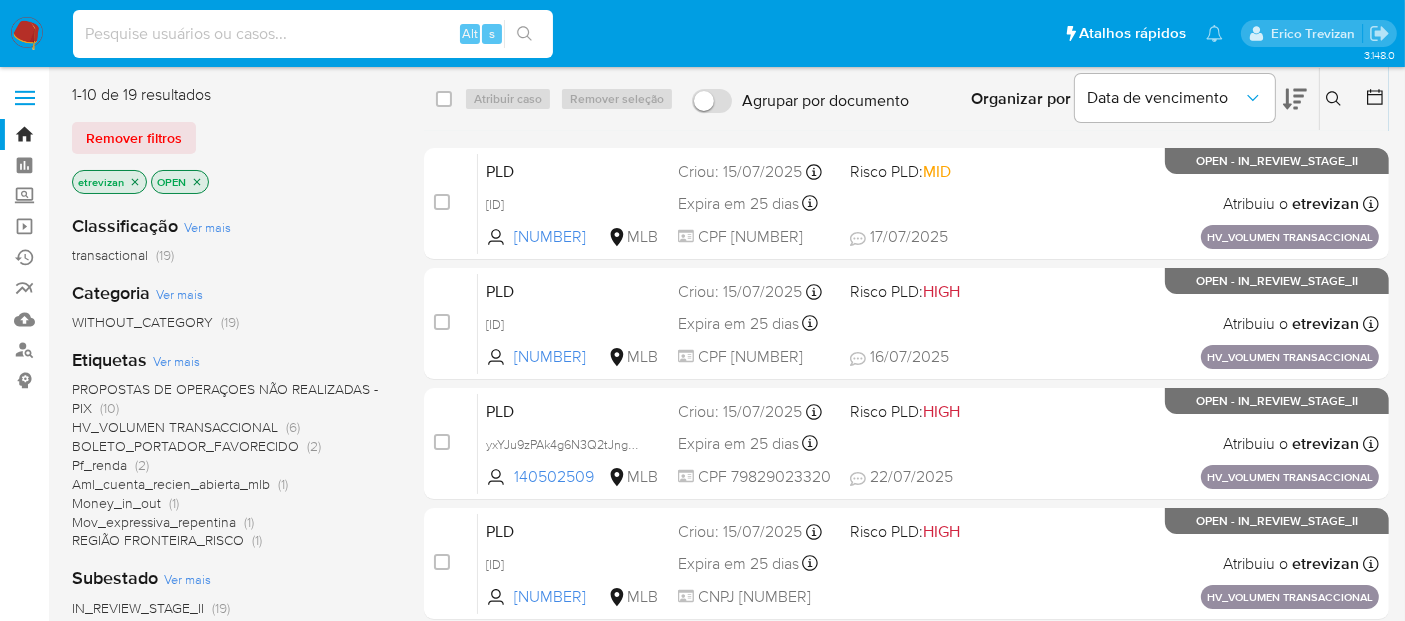 paste on "[ID]" 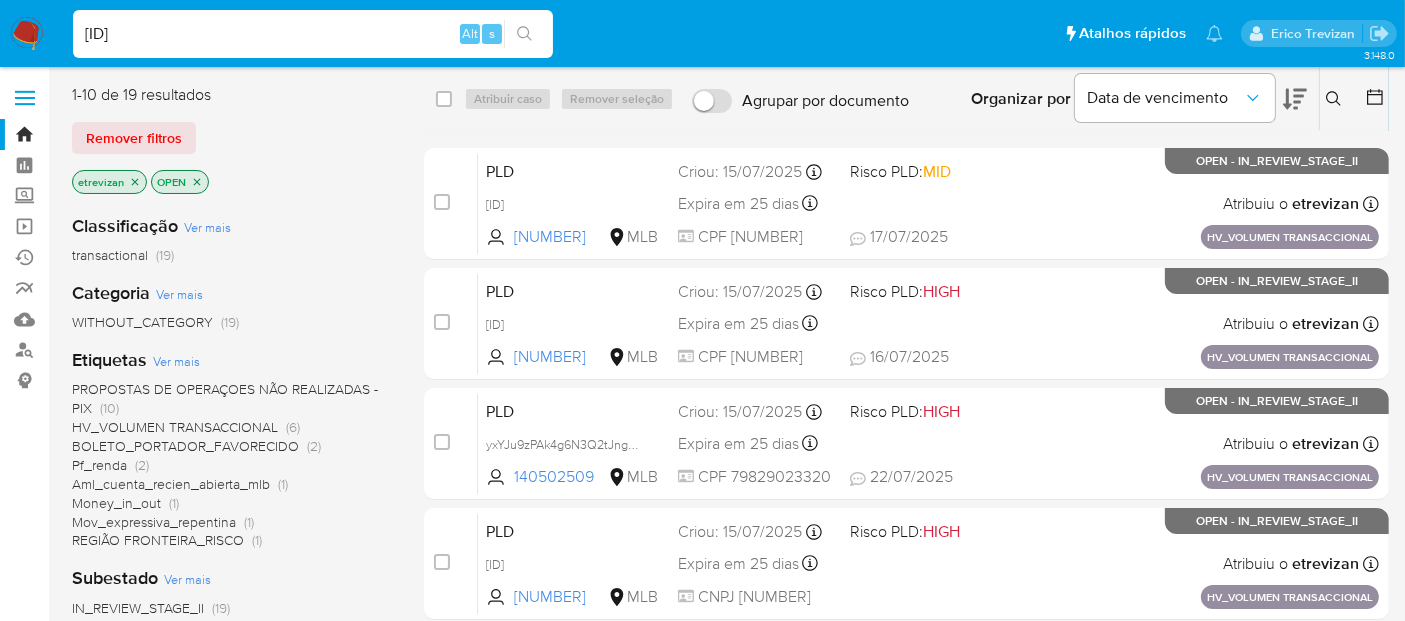 type on "[ID]" 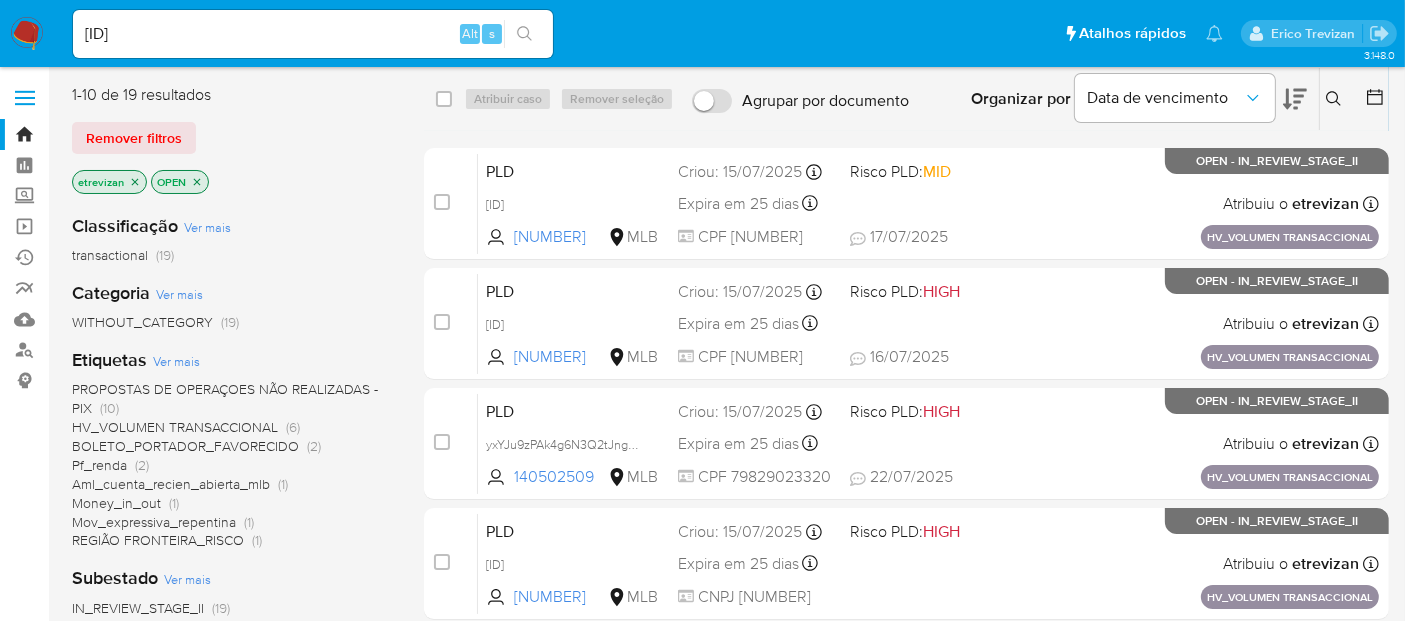 click 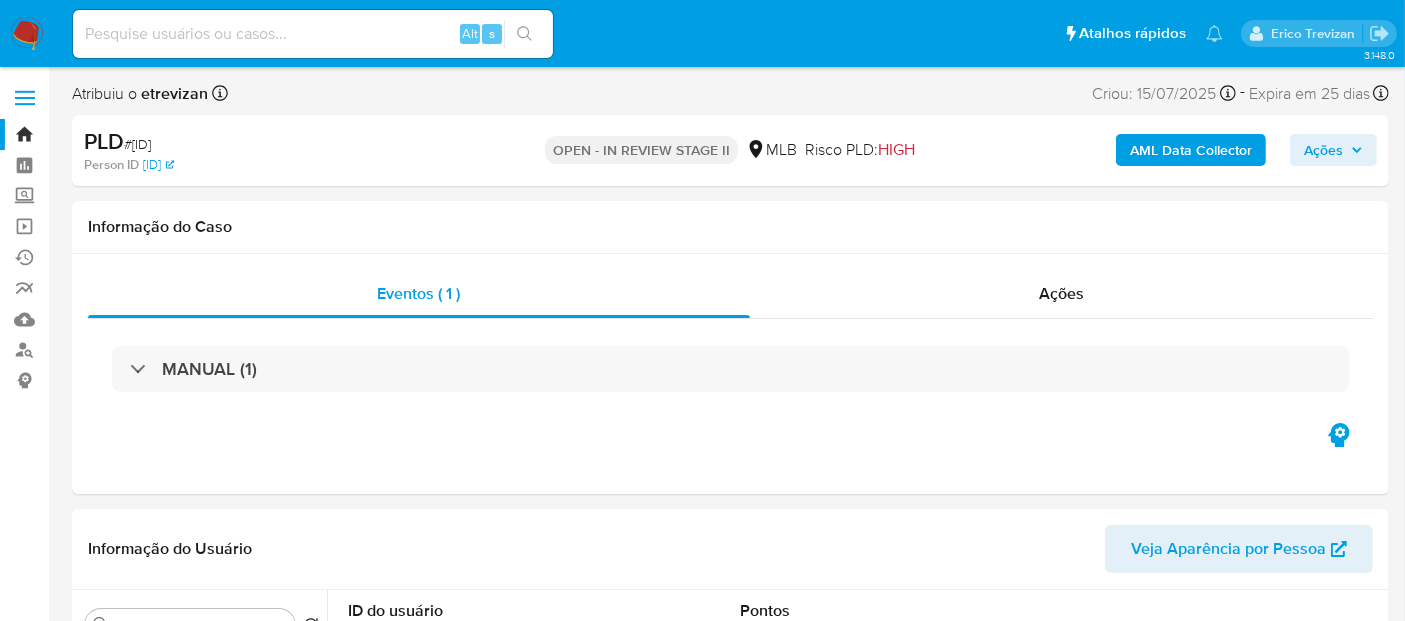 select on "10" 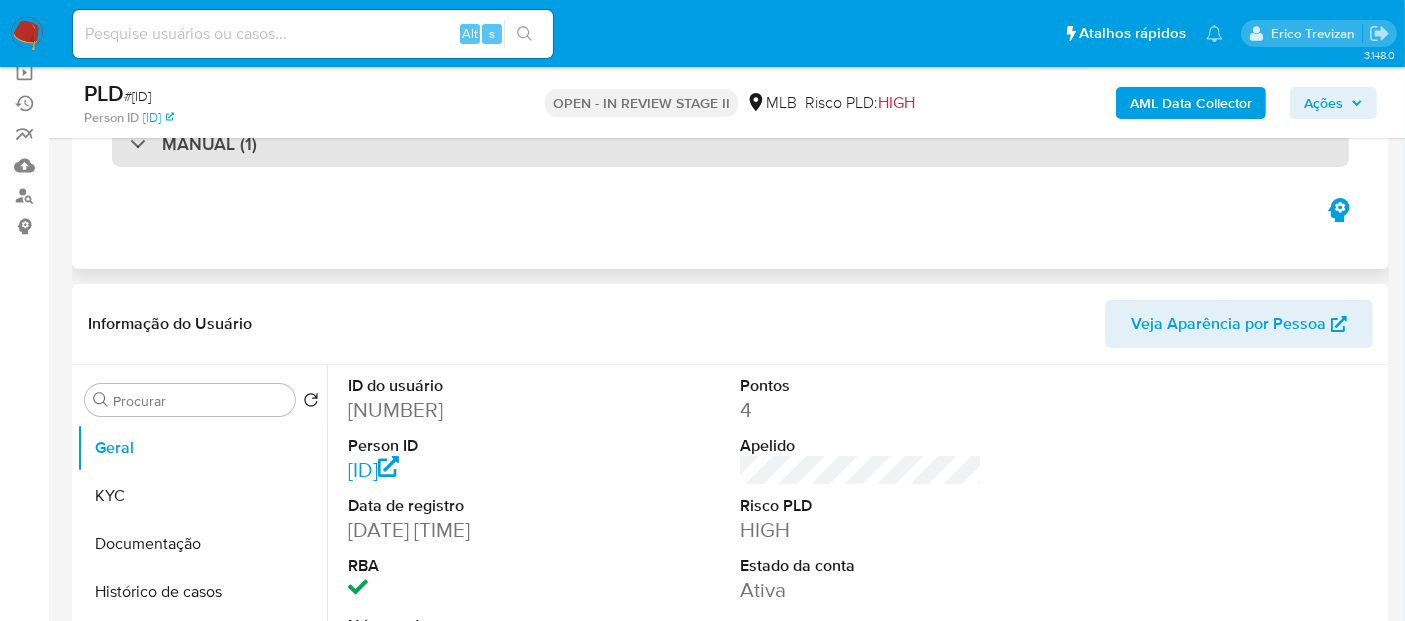 scroll, scrollTop: 222, scrollLeft: 0, axis: vertical 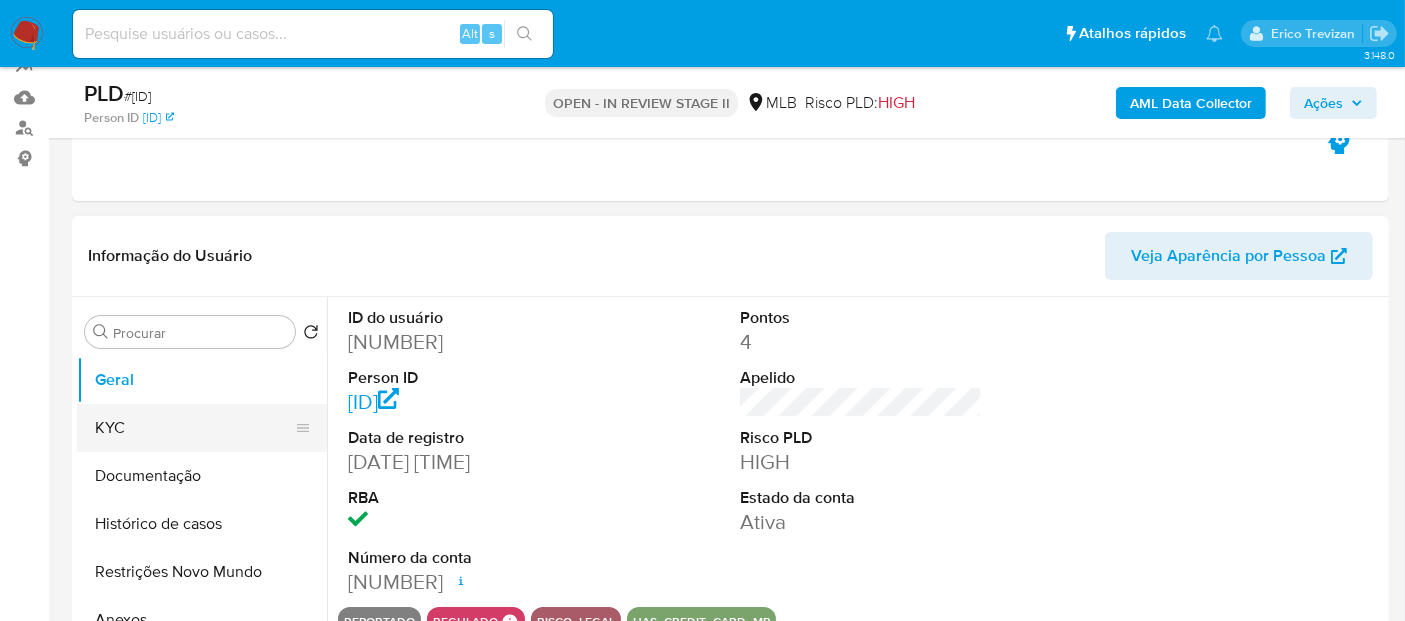 drag, startPoint x: 114, startPoint y: 424, endPoint x: 168, endPoint y: 422, distance: 54.037025 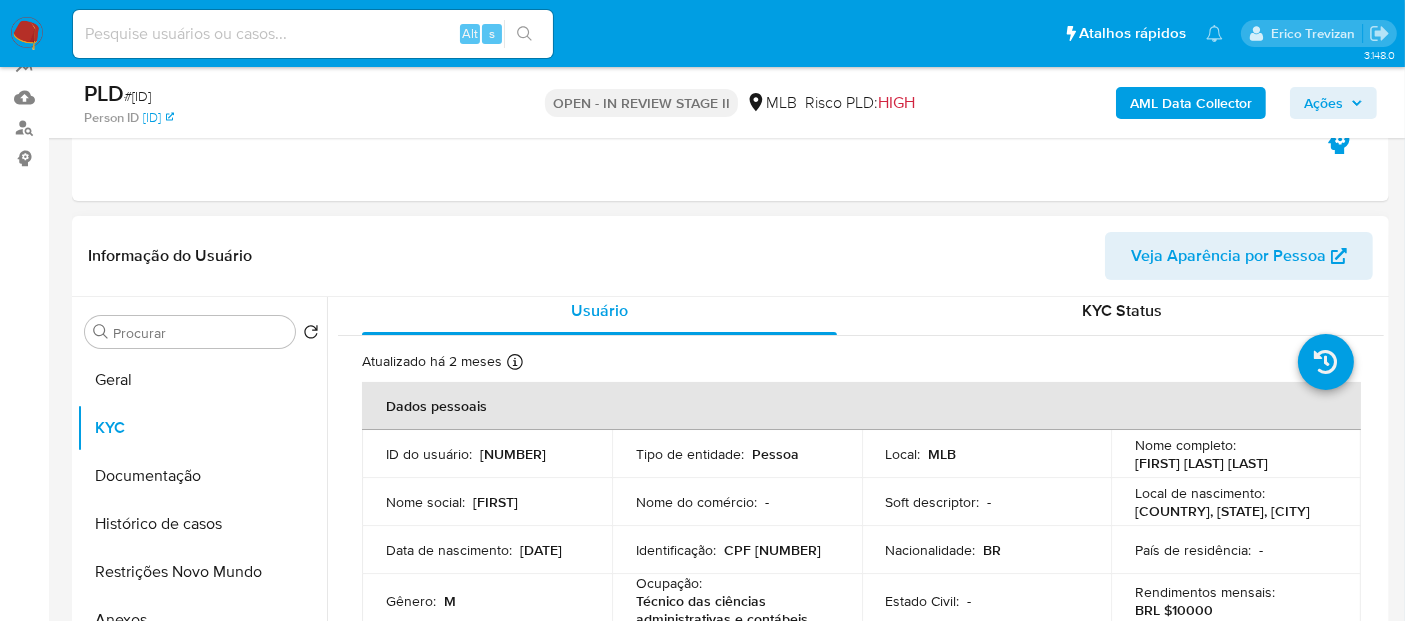 scroll, scrollTop: 0, scrollLeft: 0, axis: both 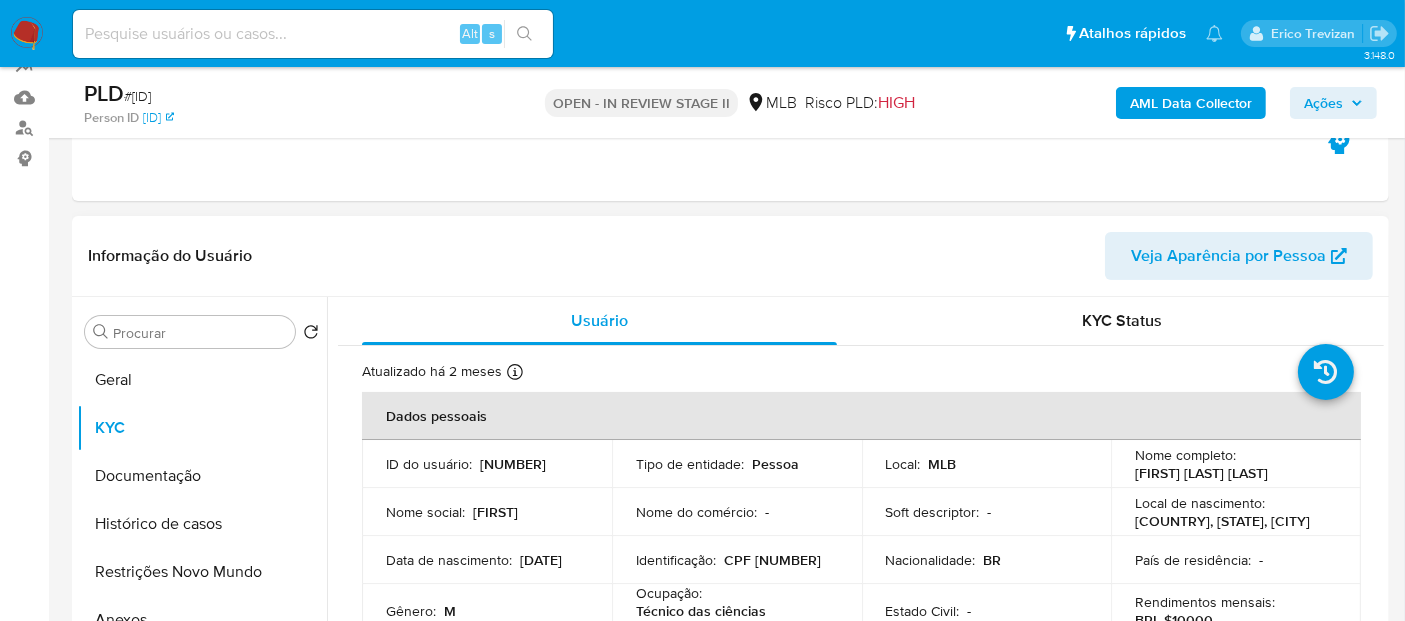 drag, startPoint x: 155, startPoint y: 475, endPoint x: 365, endPoint y: 464, distance: 210.2879 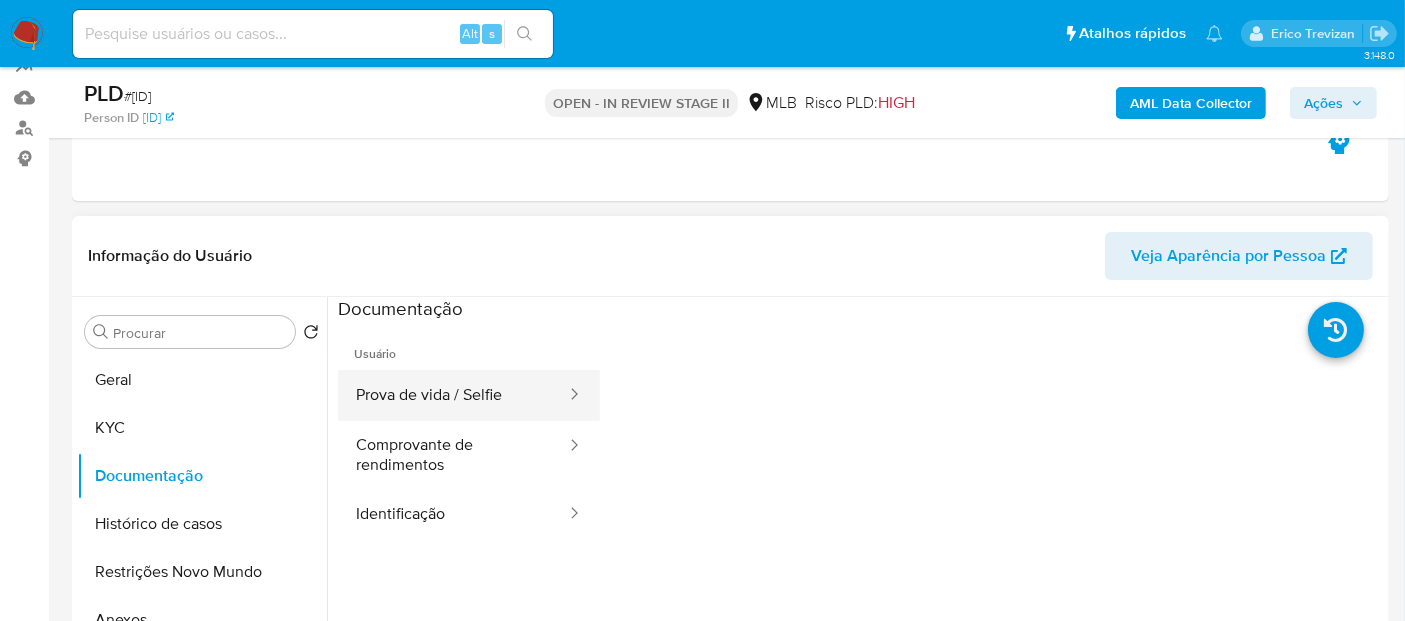 click on "Prova de vida / Selfie" at bounding box center [453, 395] 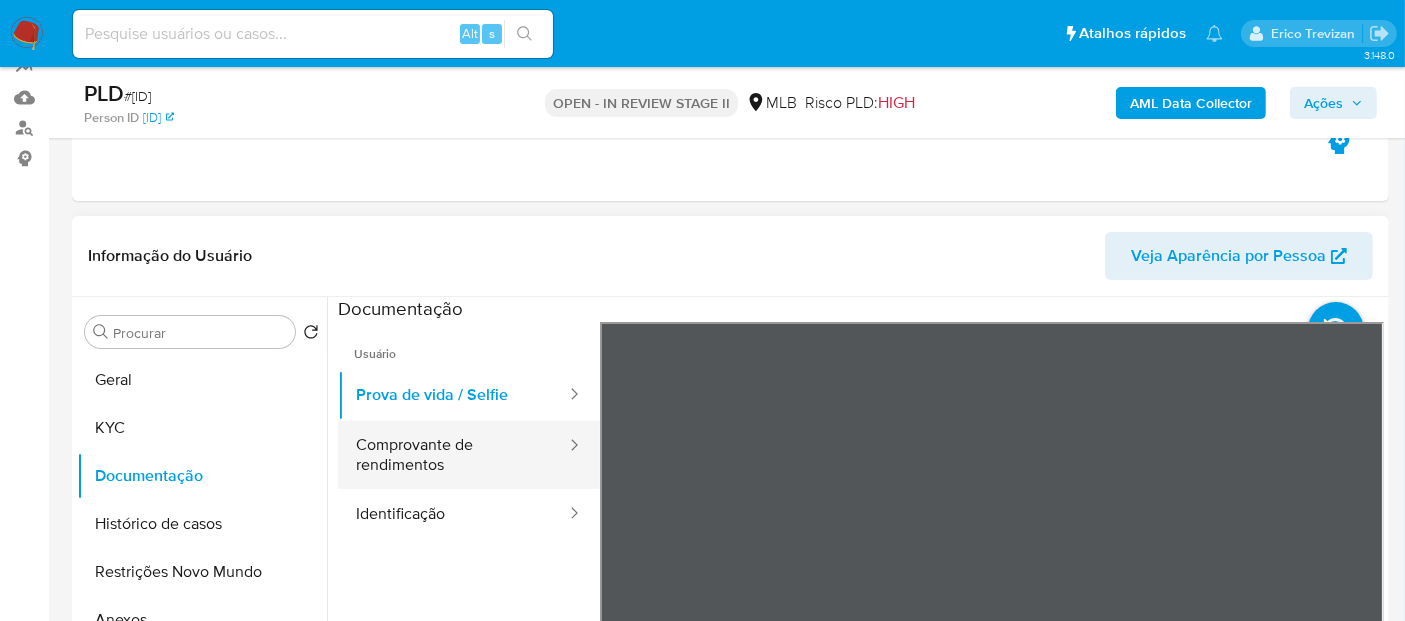 click on "Comprovante de rendimentos" at bounding box center (453, 455) 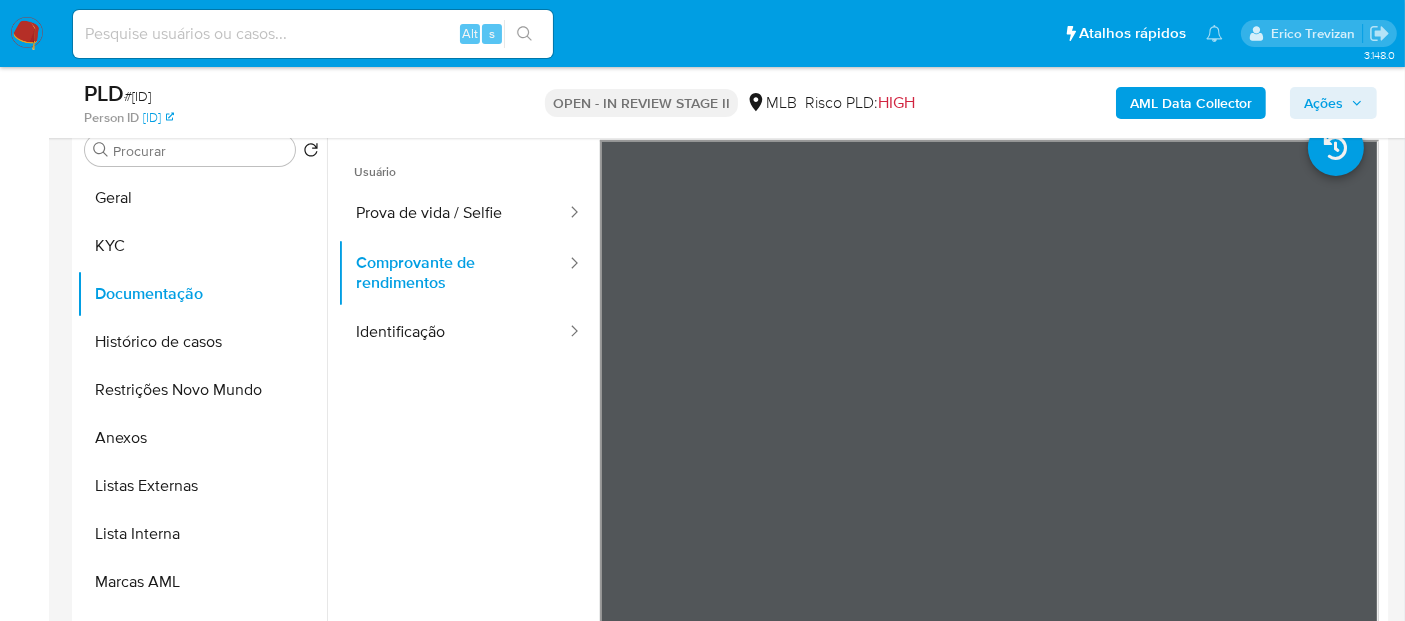 scroll, scrollTop: 425, scrollLeft: 0, axis: vertical 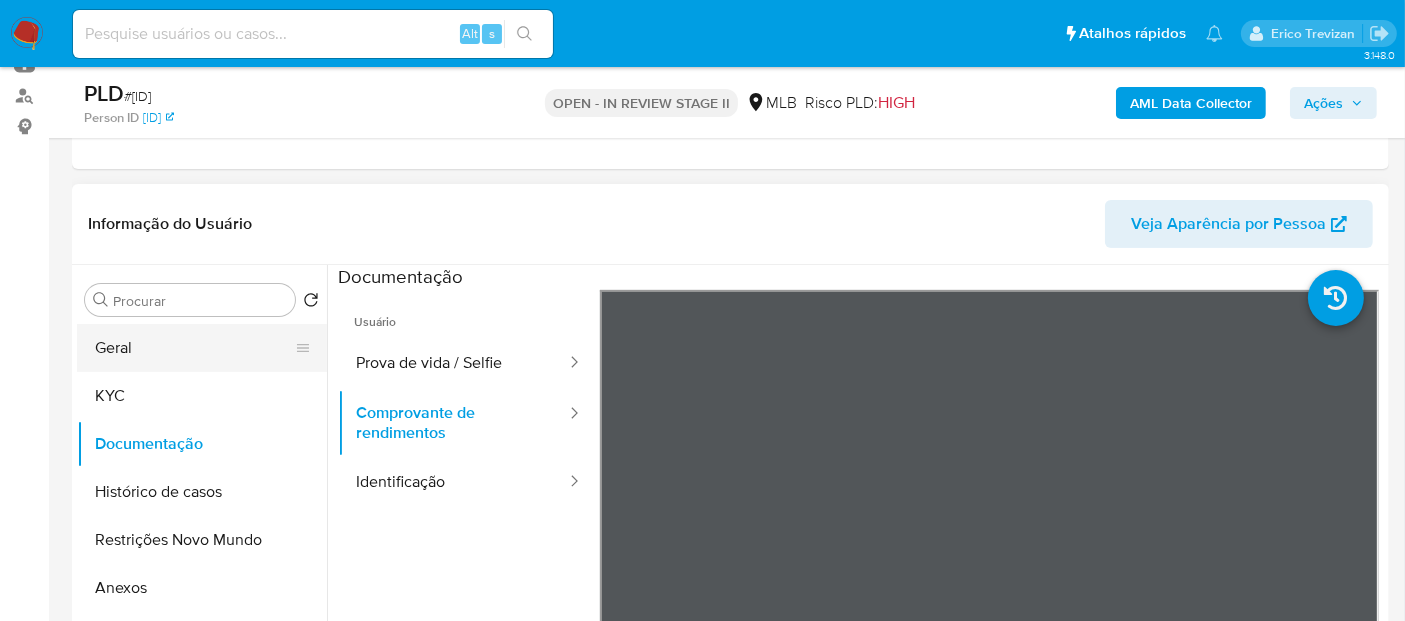 drag, startPoint x: 108, startPoint y: 348, endPoint x: 152, endPoint y: 352, distance: 44.181442 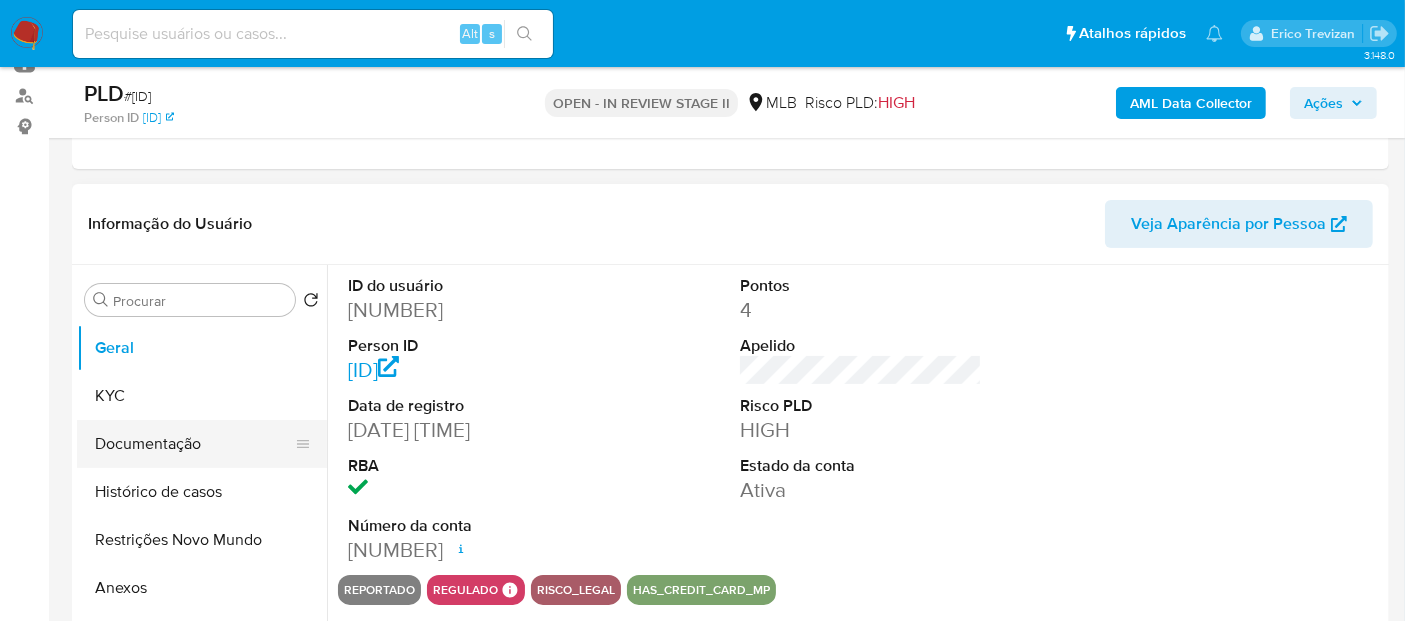 drag, startPoint x: 145, startPoint y: 443, endPoint x: 229, endPoint y: 449, distance: 84.21401 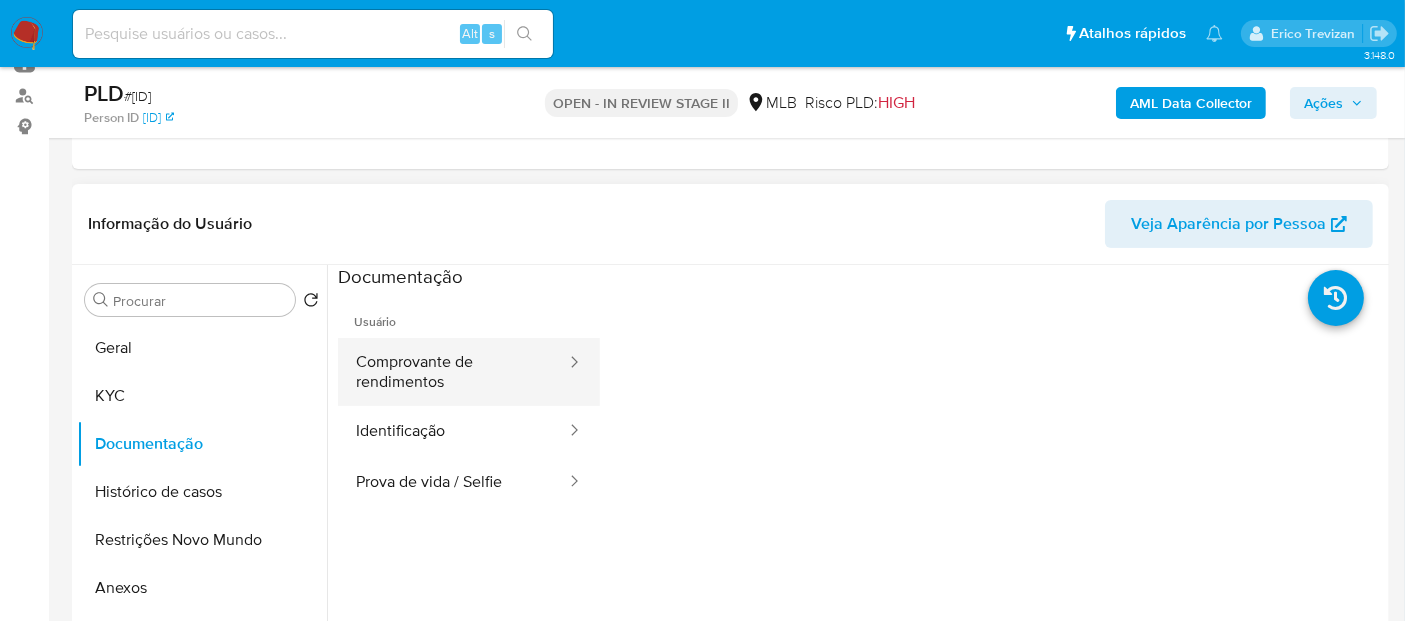 click on "Comprovante de rendimentos" at bounding box center [453, 372] 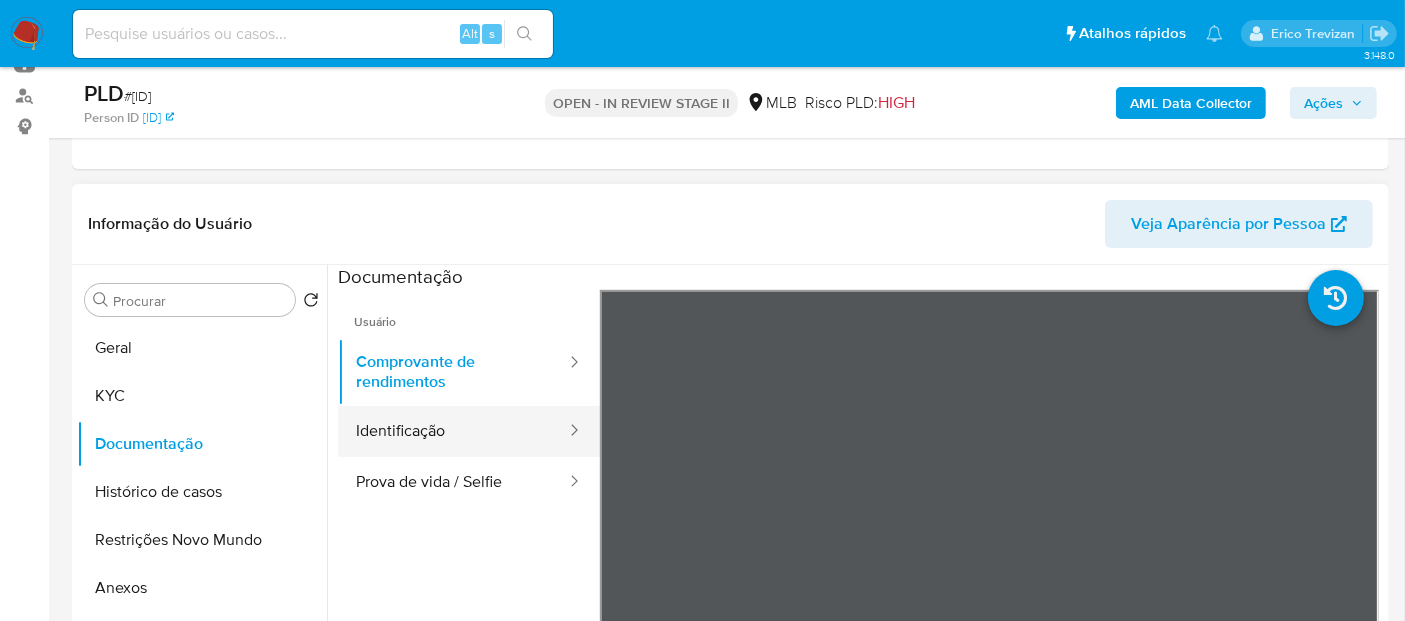 drag, startPoint x: 438, startPoint y: 435, endPoint x: 476, endPoint y: 434, distance: 38.013157 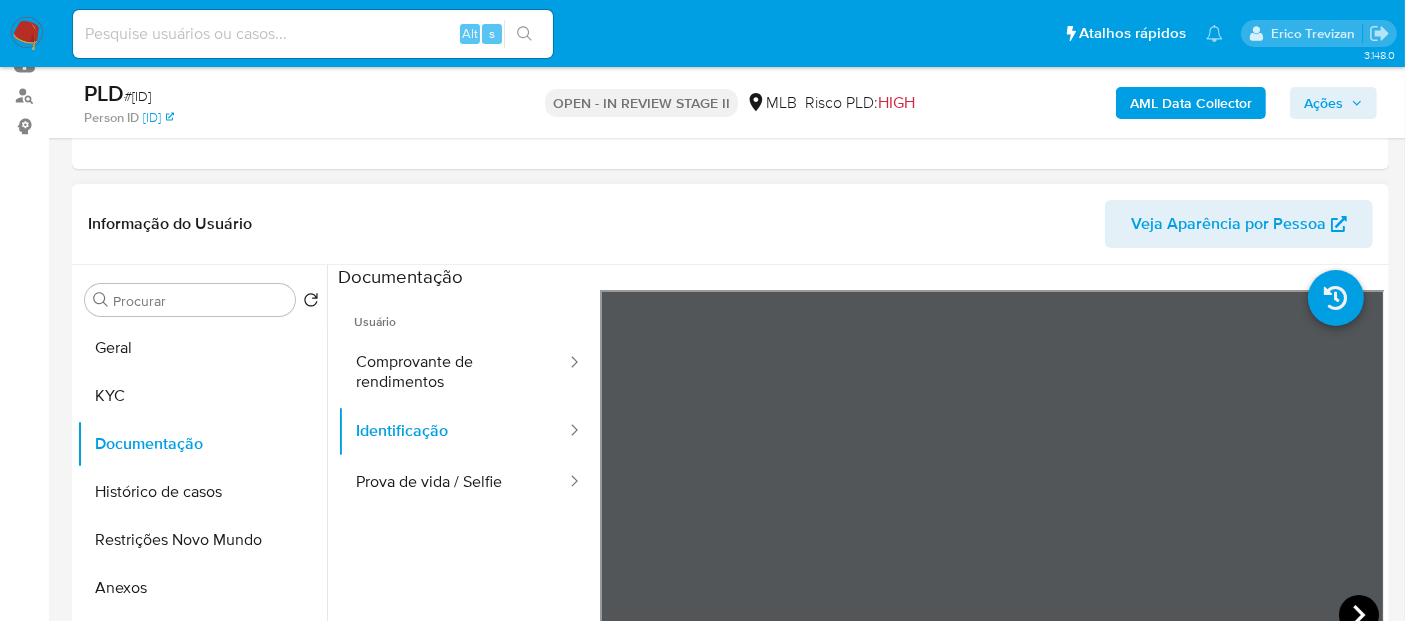click 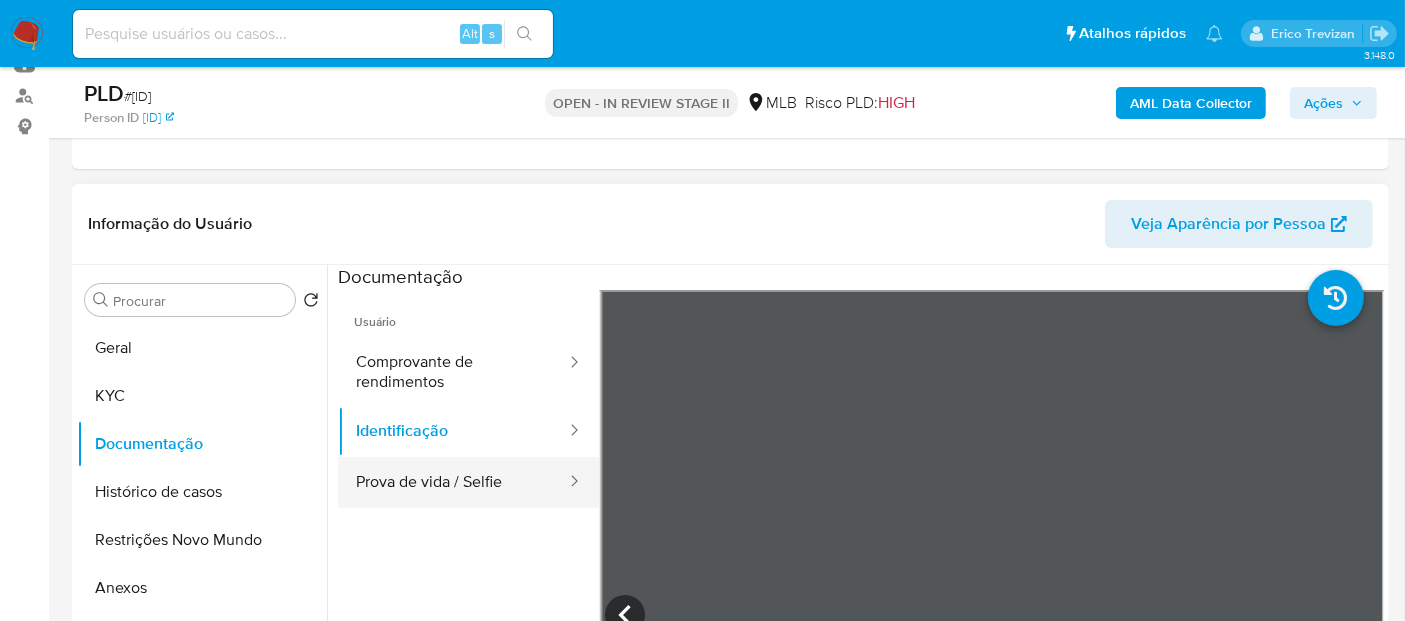 click on "Prova de vida / Selfie" at bounding box center (453, 482) 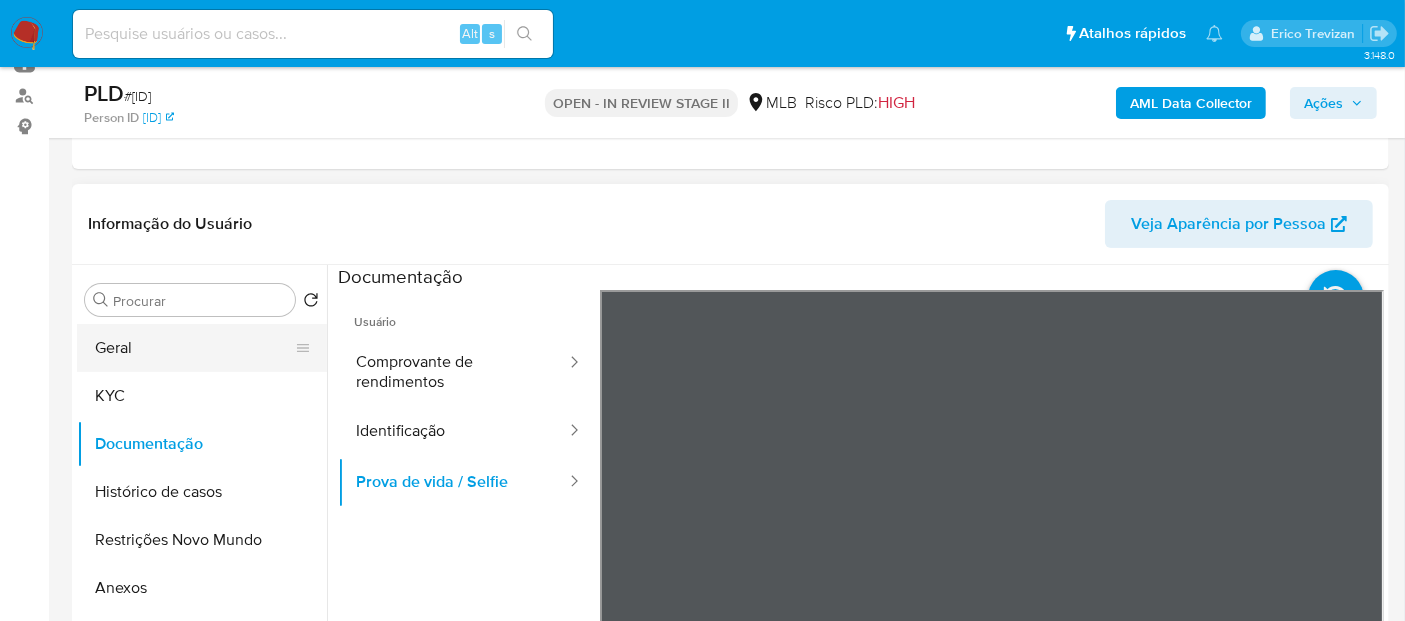 drag, startPoint x: 130, startPoint y: 345, endPoint x: 305, endPoint y: 367, distance: 176.37744 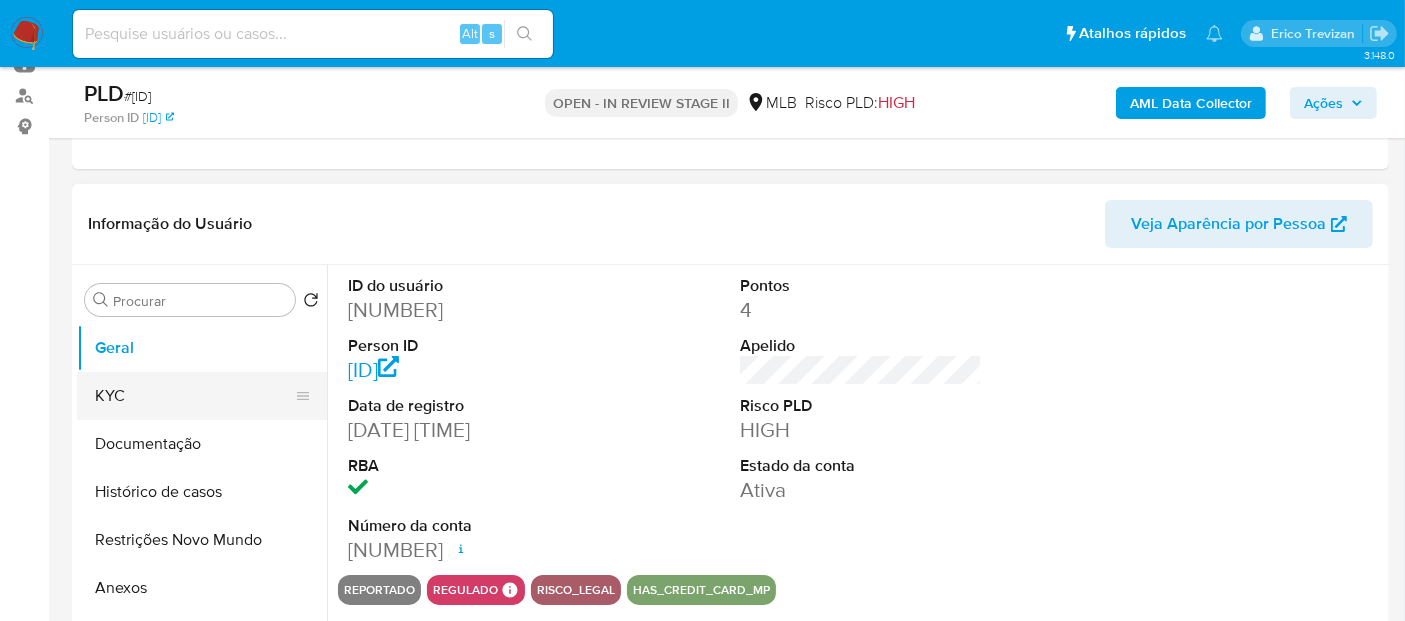 click on "KYC" at bounding box center (194, 396) 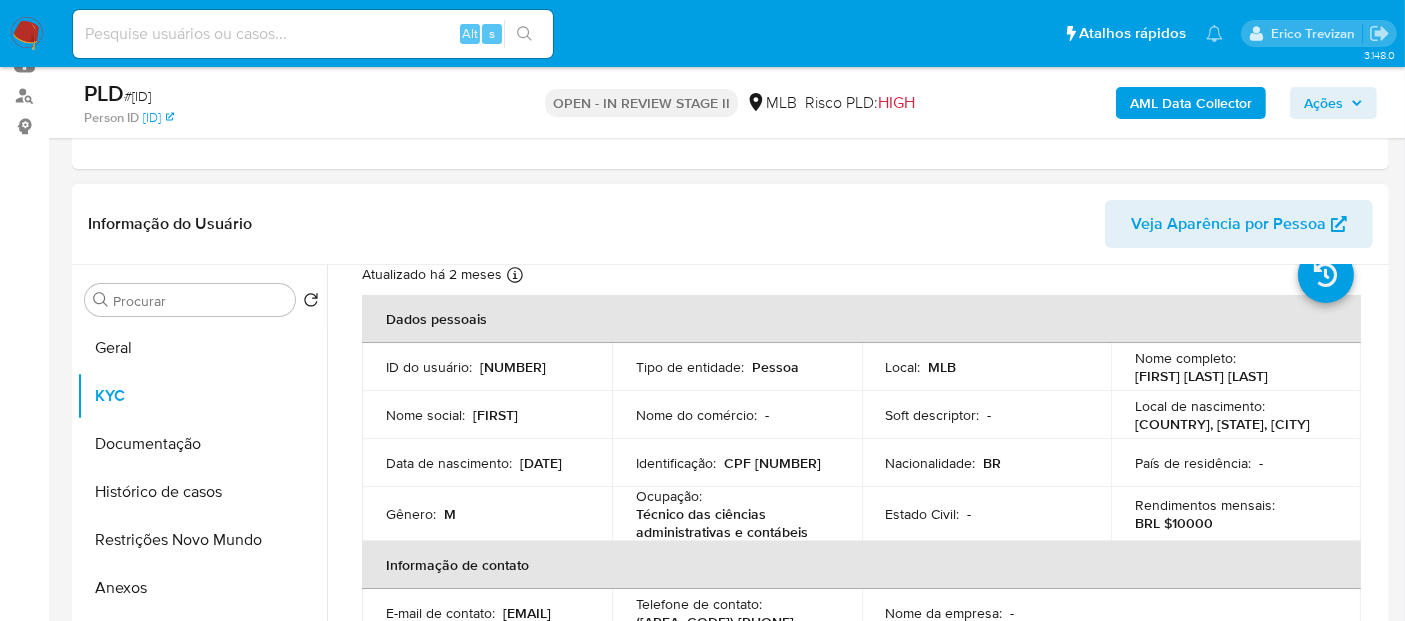 scroll, scrollTop: 111, scrollLeft: 0, axis: vertical 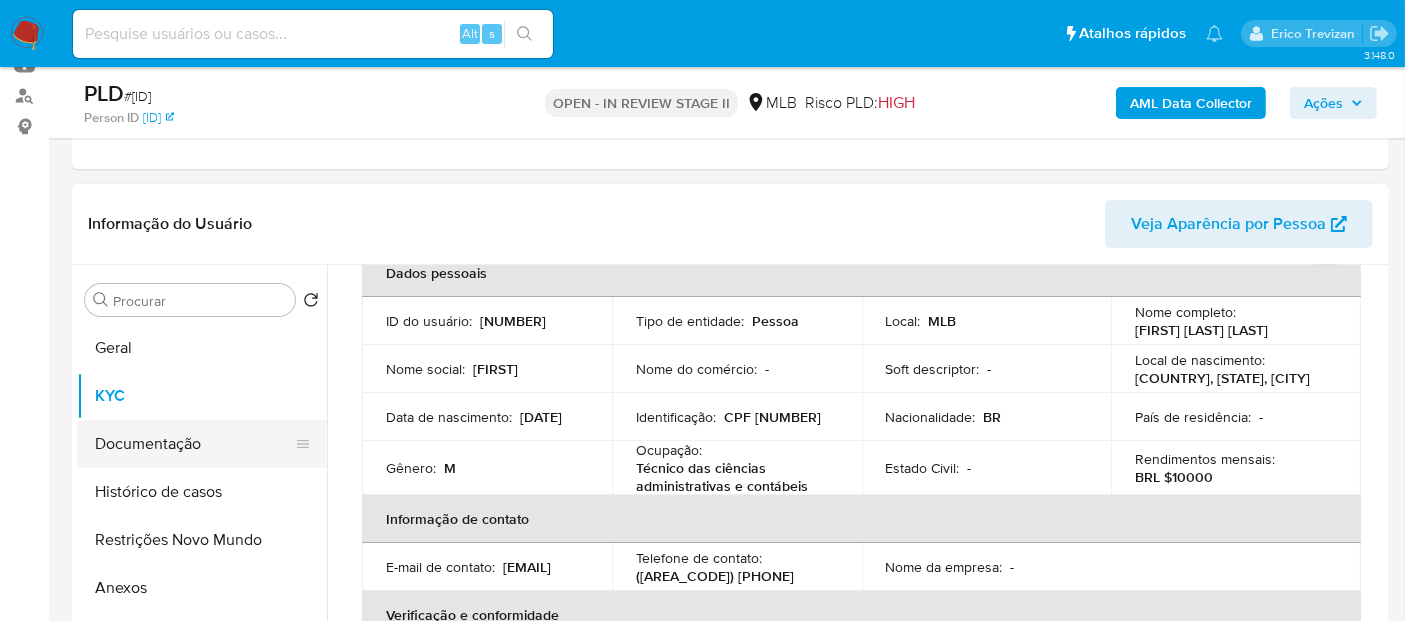 click on "Documentação" at bounding box center (194, 444) 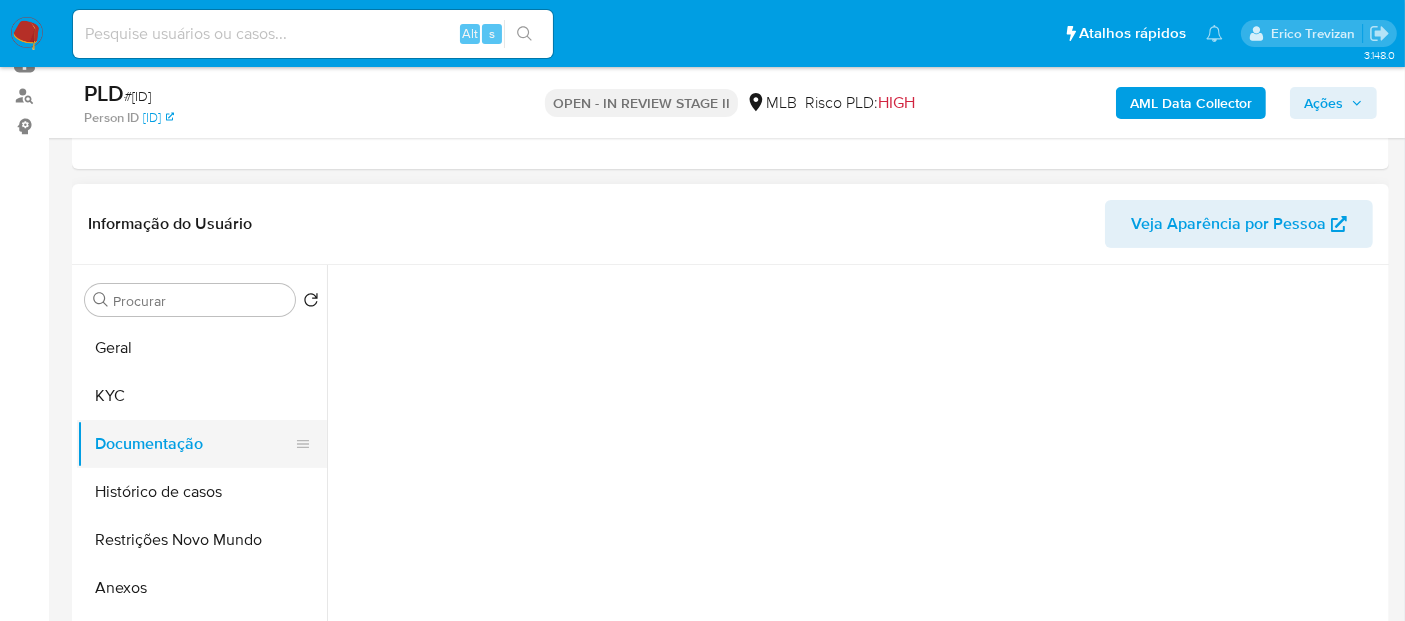 scroll, scrollTop: 0, scrollLeft: 0, axis: both 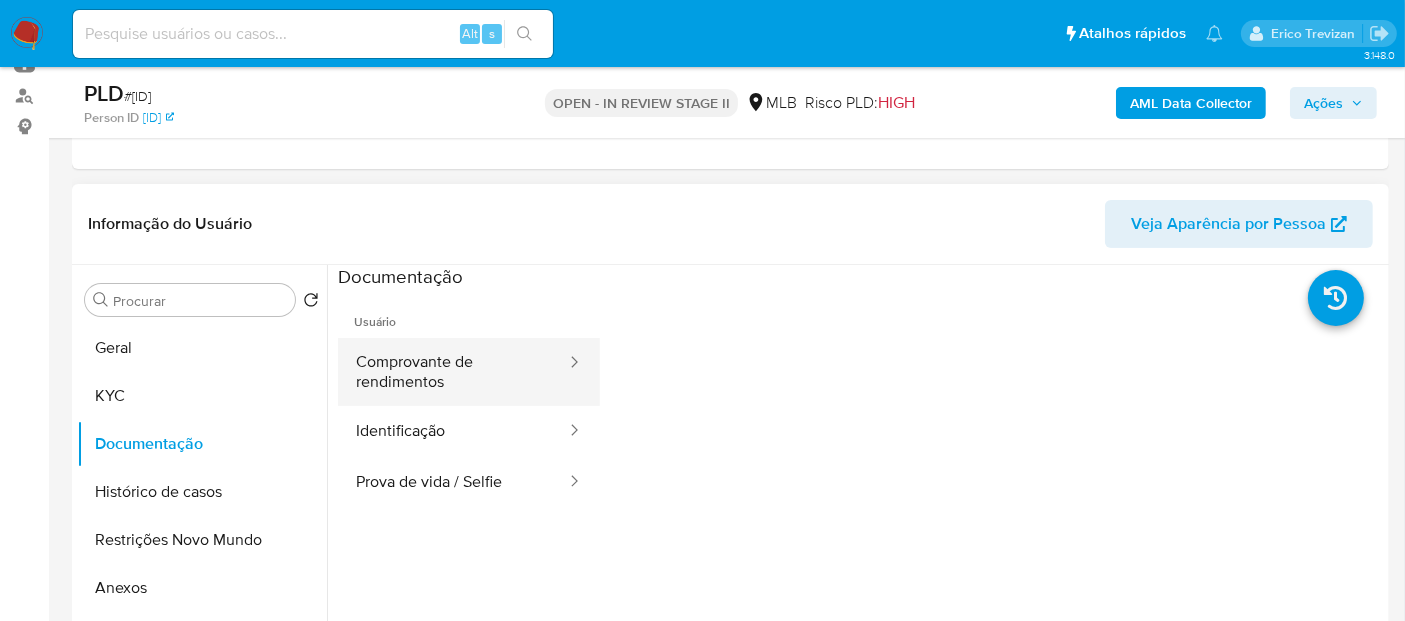 click on "Comprovante de rendimentos" at bounding box center (453, 372) 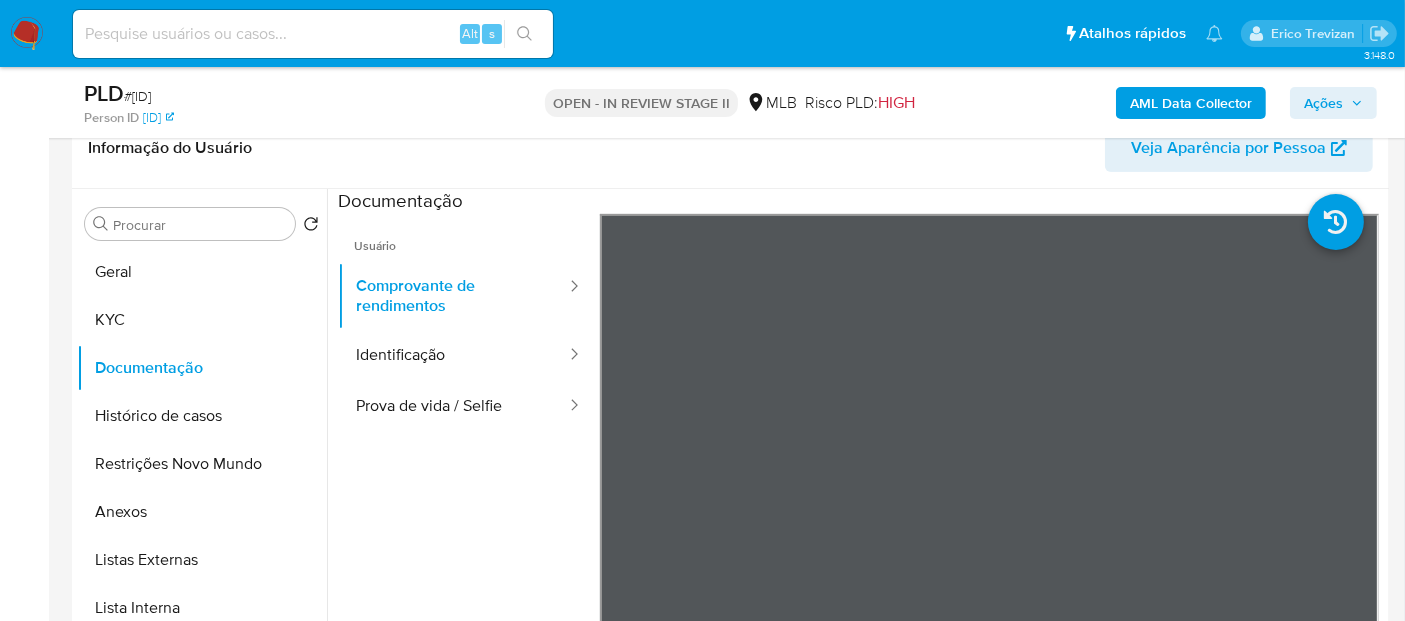 scroll, scrollTop: 394, scrollLeft: 0, axis: vertical 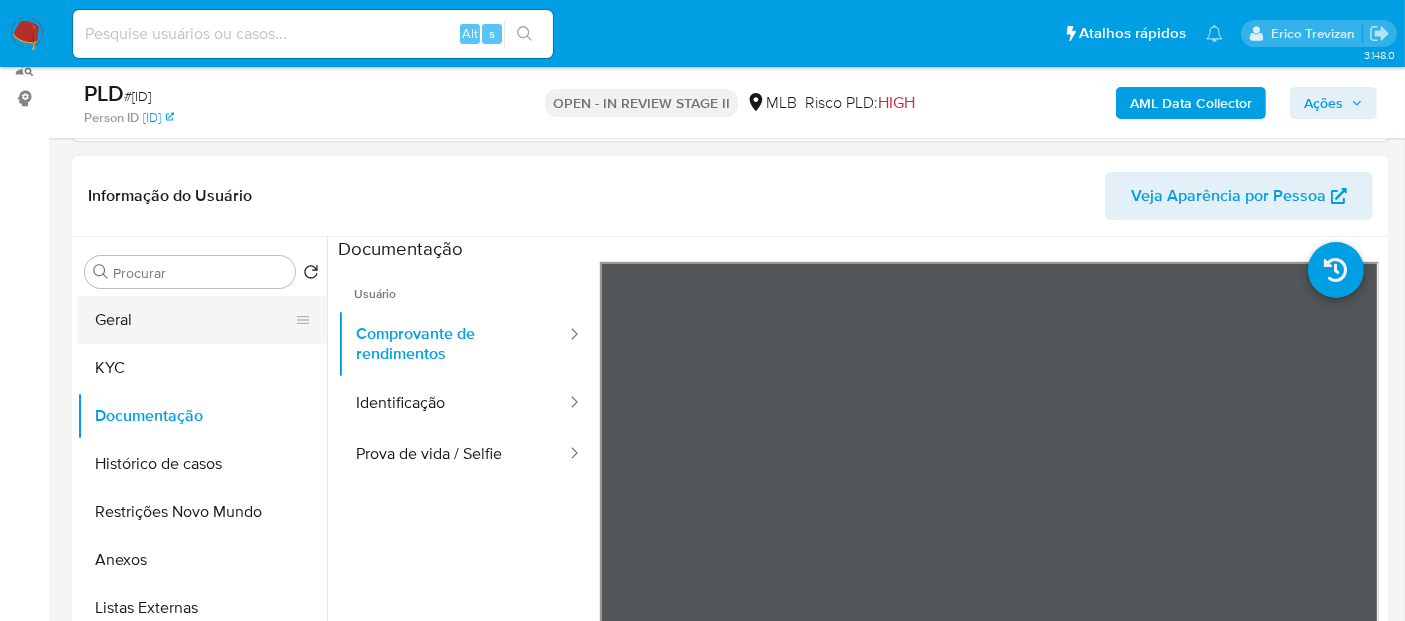 click on "Geral" at bounding box center (194, 320) 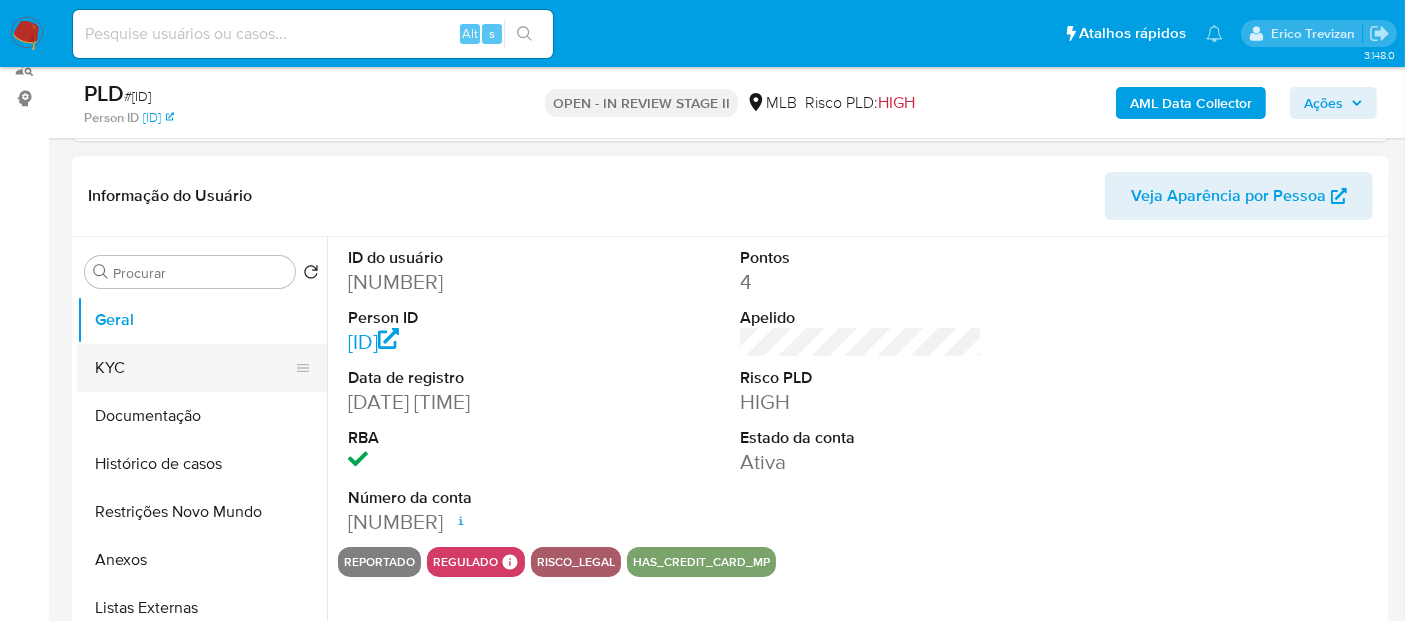 click on "KYC" at bounding box center [194, 368] 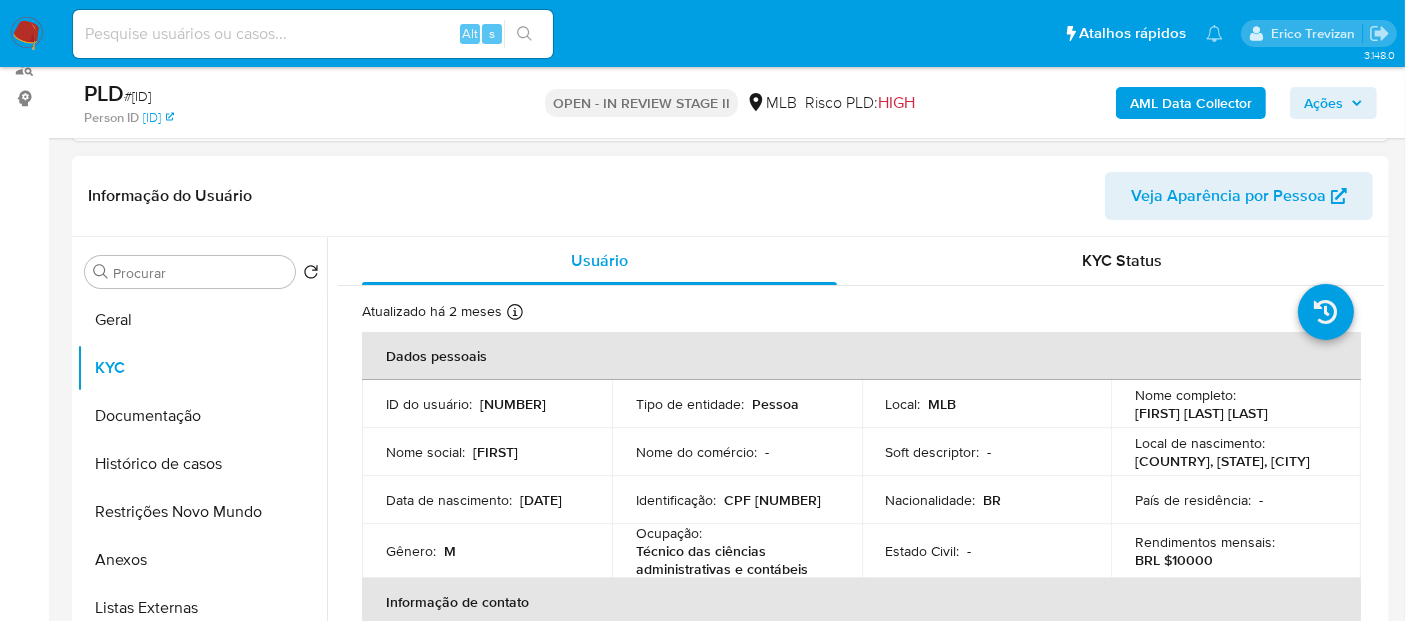 drag, startPoint x: 154, startPoint y: 415, endPoint x: 749, endPoint y: 411, distance: 595.0134 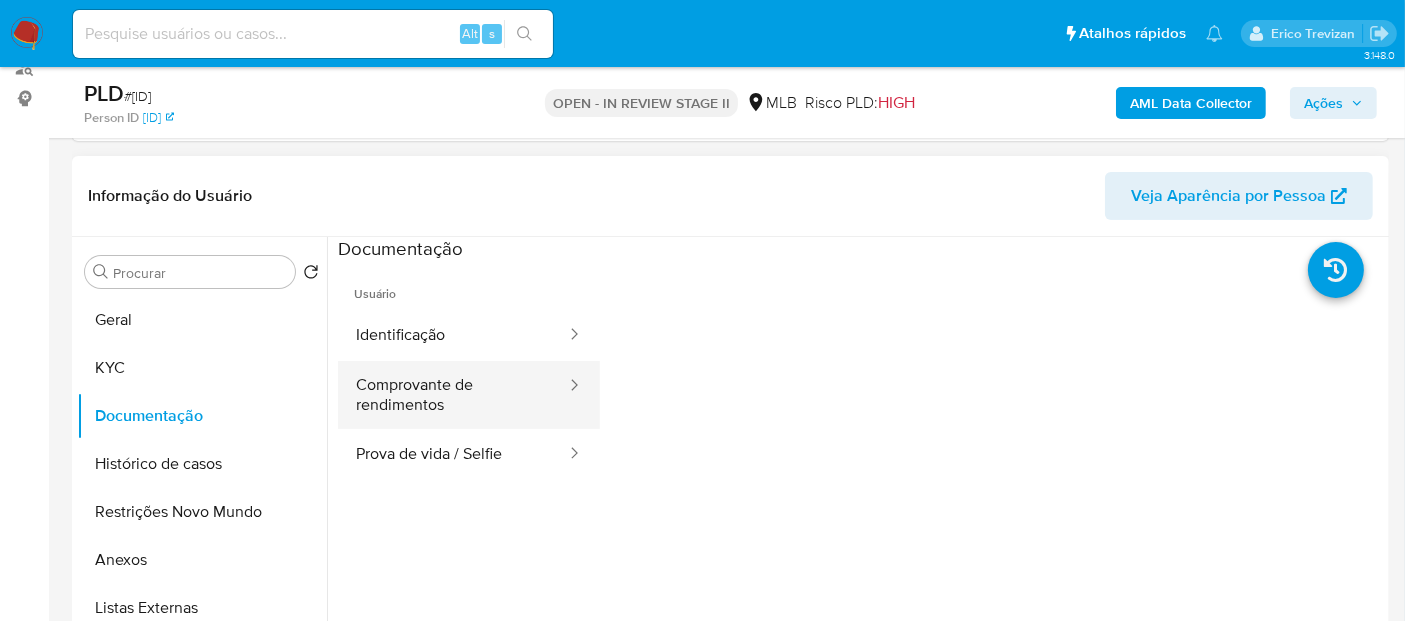 click on "Comprovante de rendimentos" at bounding box center (453, 395) 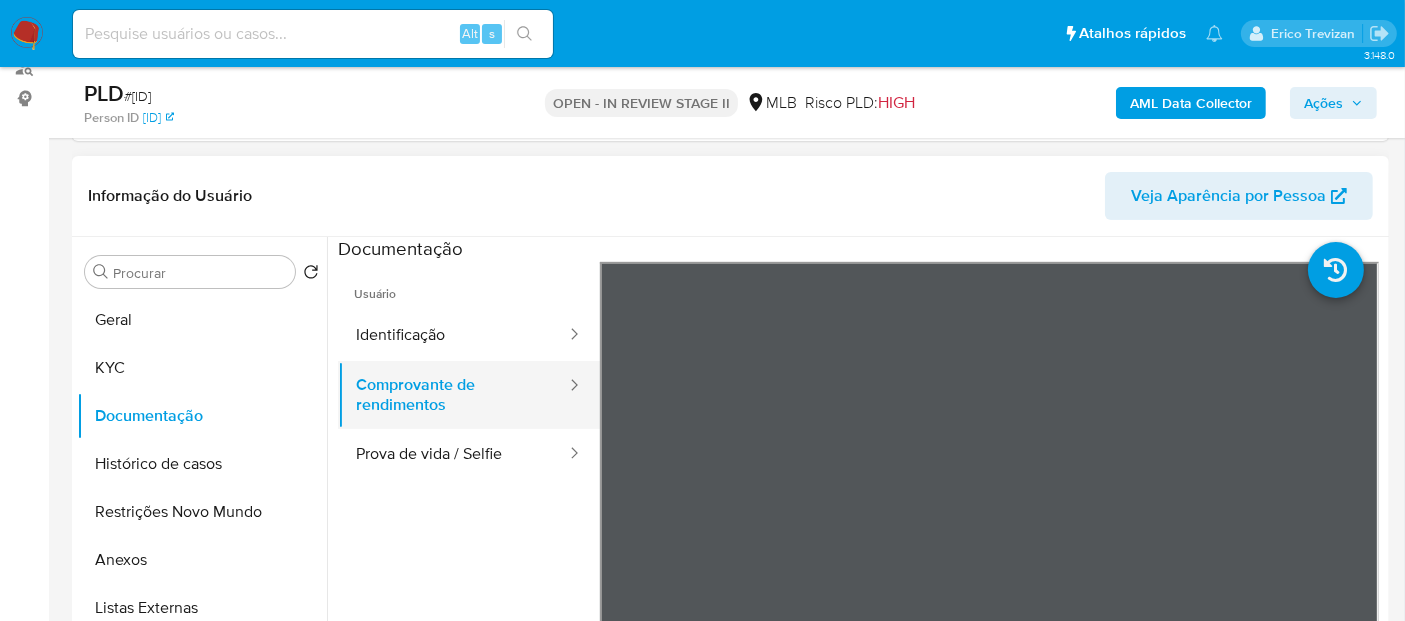 scroll, scrollTop: 174, scrollLeft: 0, axis: vertical 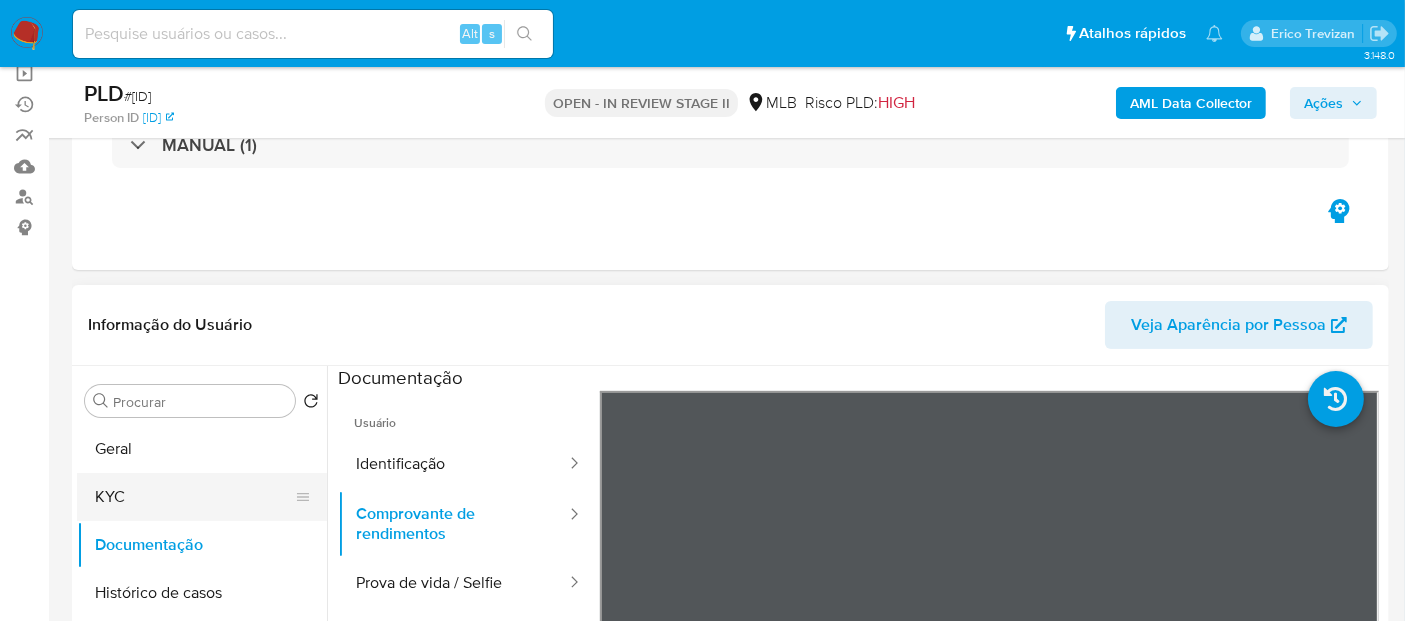 drag, startPoint x: 113, startPoint y: 490, endPoint x: 302, endPoint y: 490, distance: 189 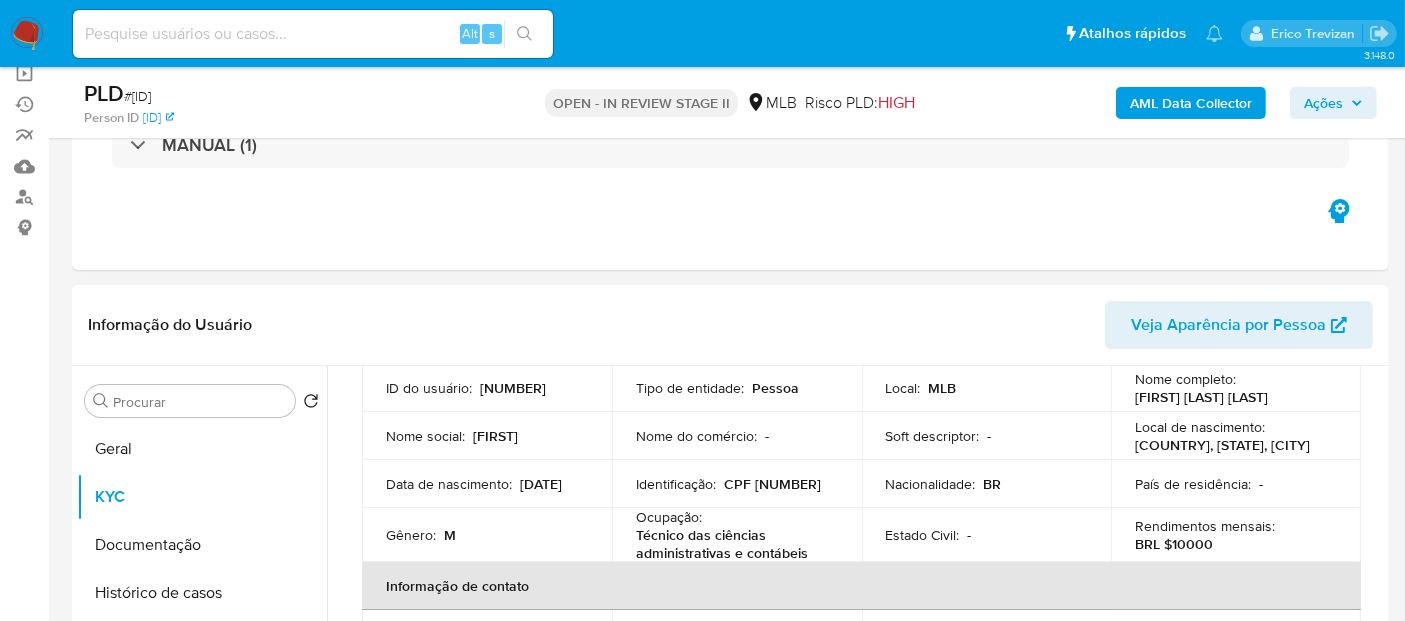 scroll, scrollTop: 111, scrollLeft: 0, axis: vertical 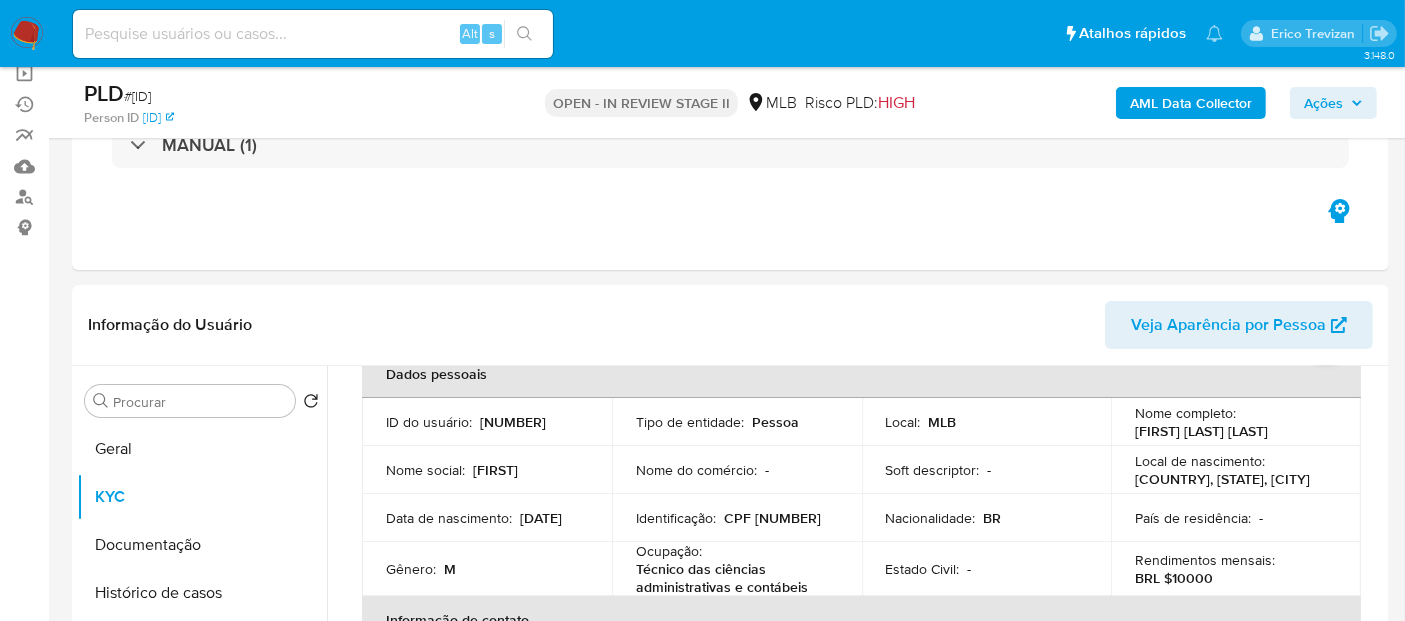 click at bounding box center [313, 34] 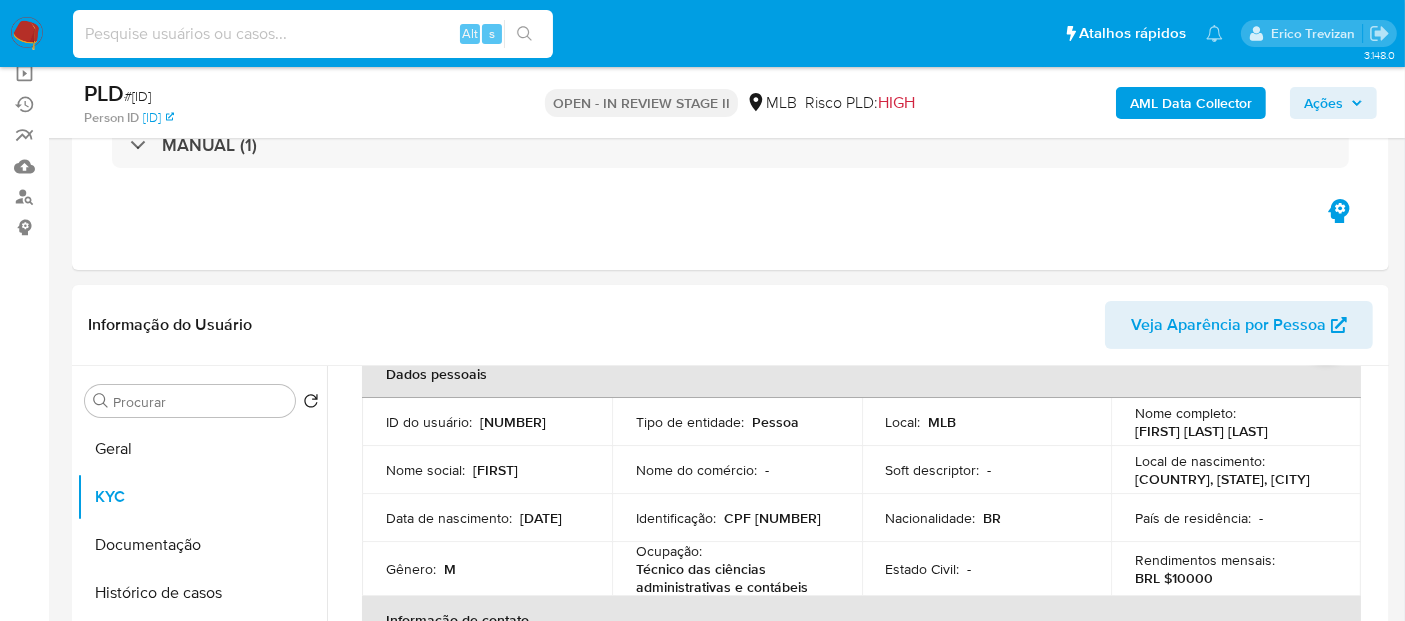 paste on "dksqDZnH4ux4sqwmiqlz2r8X" 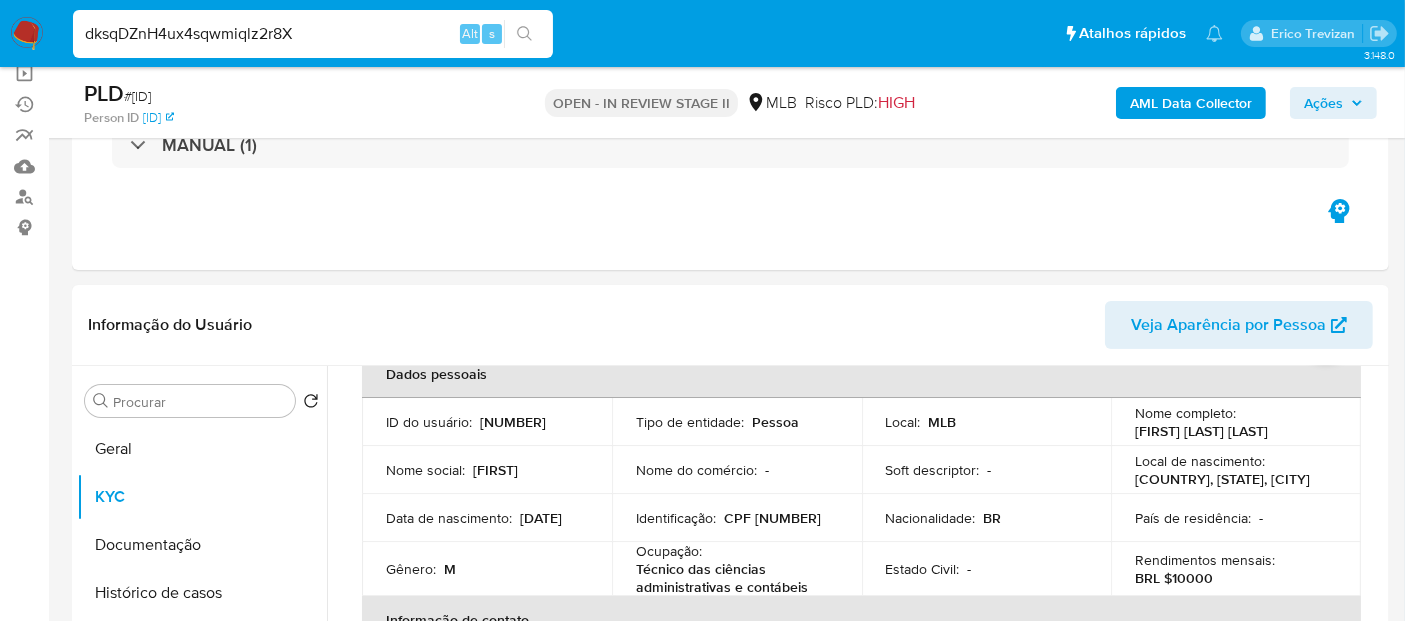 type on "dksqDZnH4ux4sqwmiqlz2r8X" 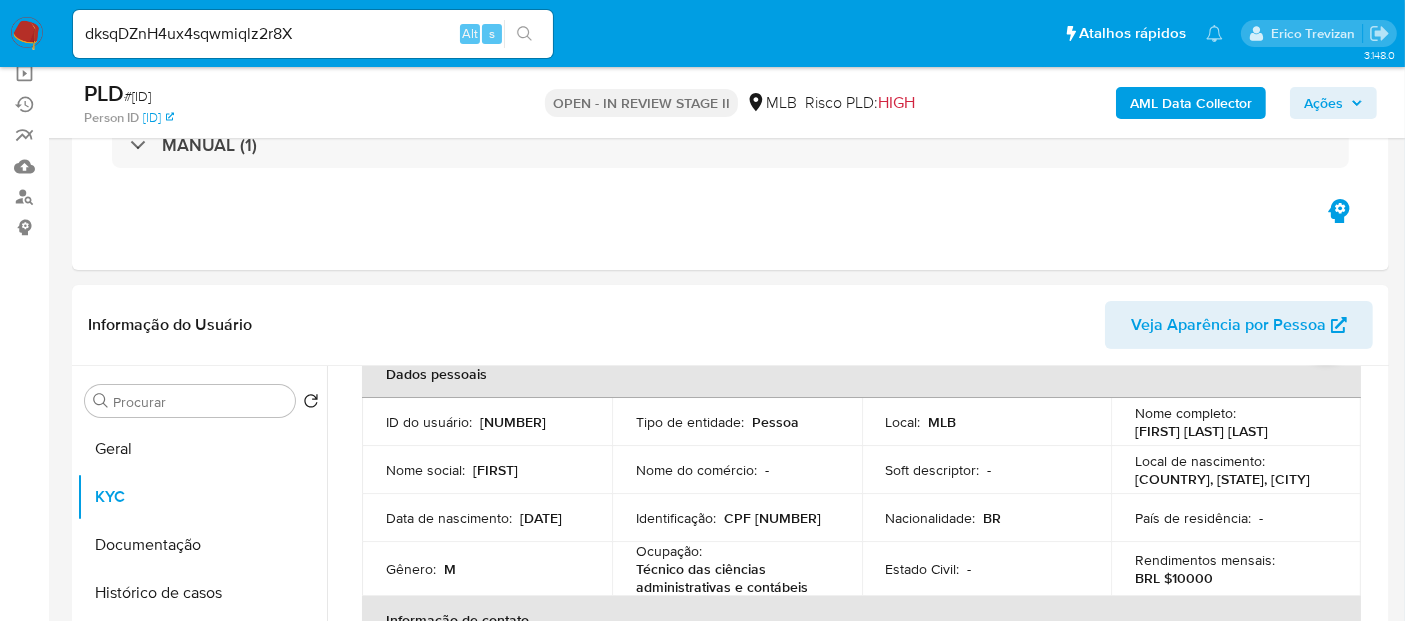 click at bounding box center (524, 34) 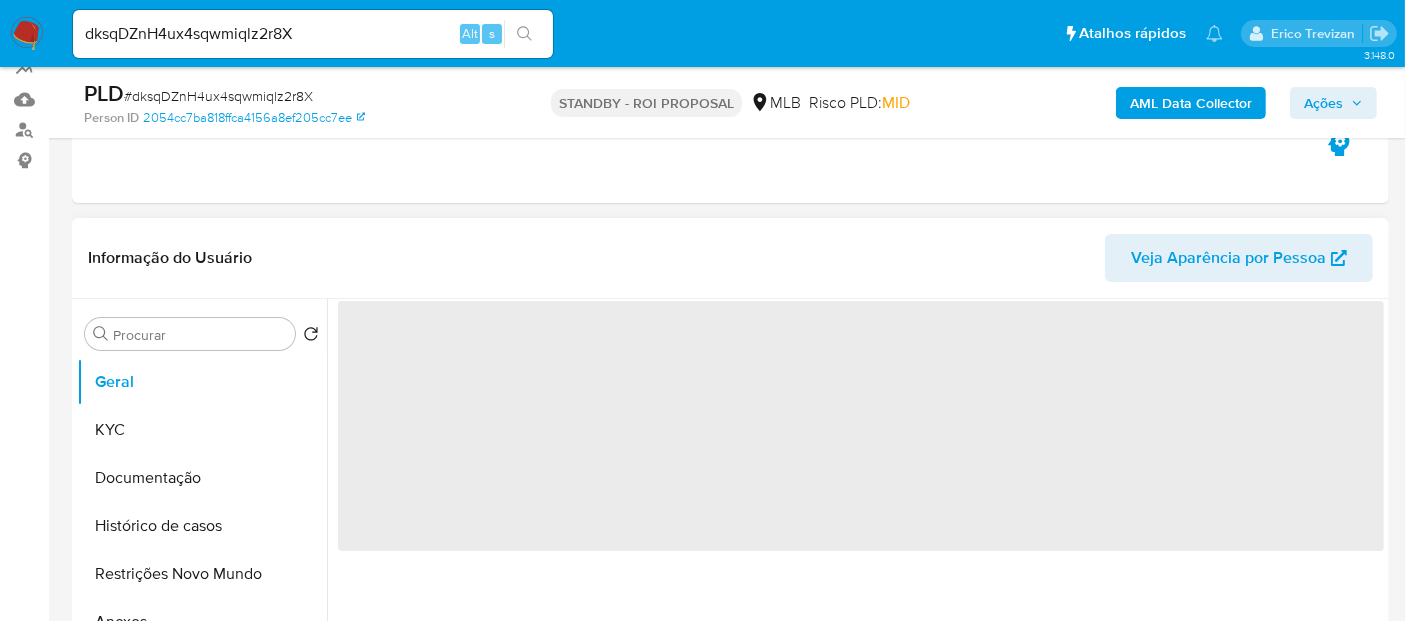 scroll, scrollTop: 222, scrollLeft: 0, axis: vertical 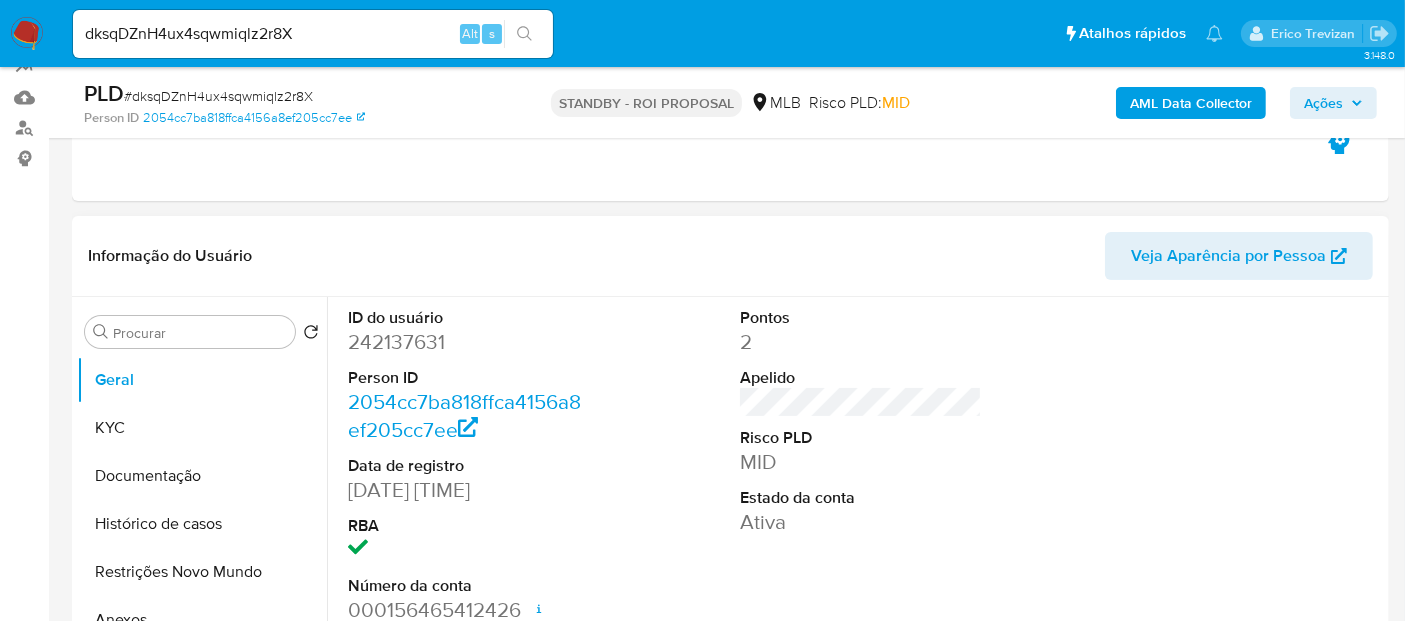 select on "10" 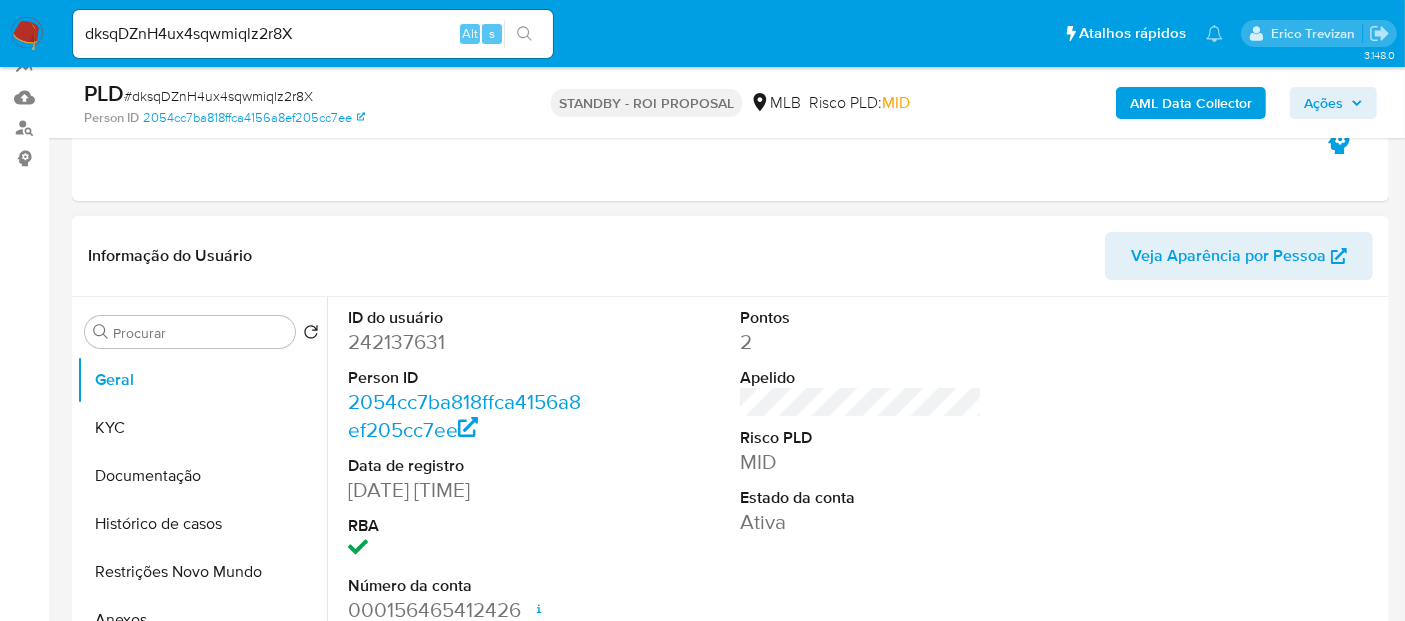 scroll, scrollTop: 333, scrollLeft: 0, axis: vertical 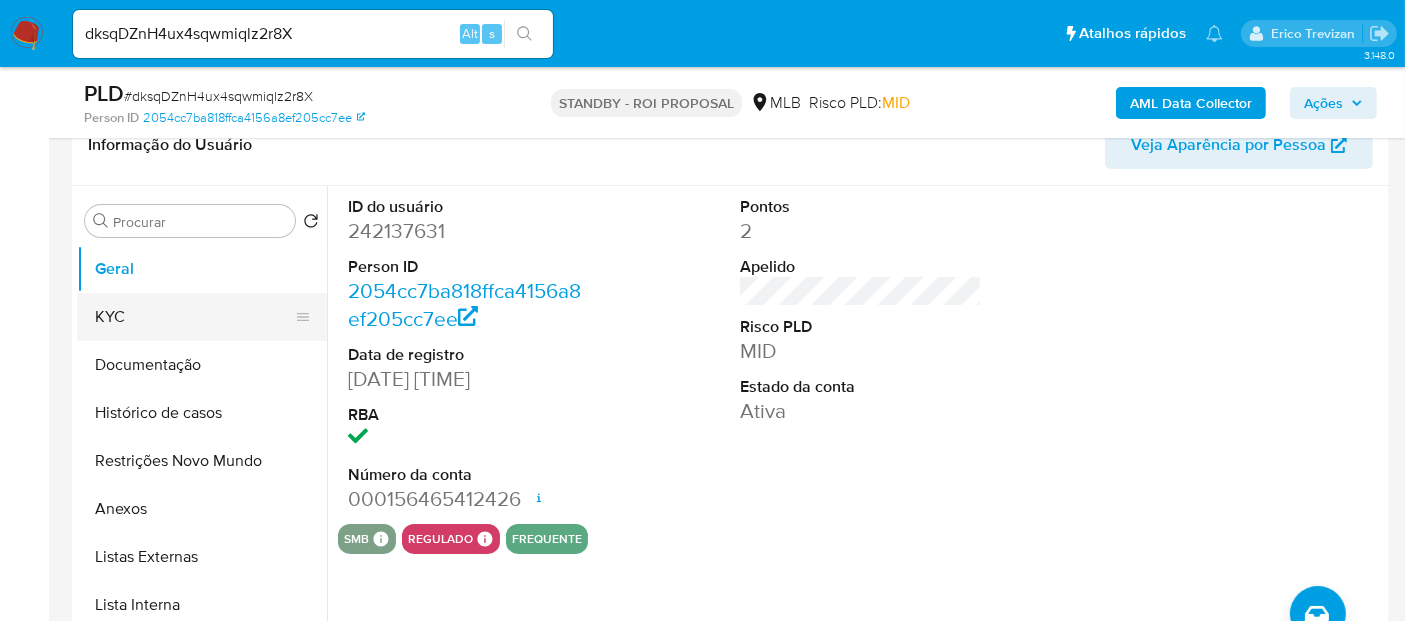 click on "KYC" at bounding box center (194, 317) 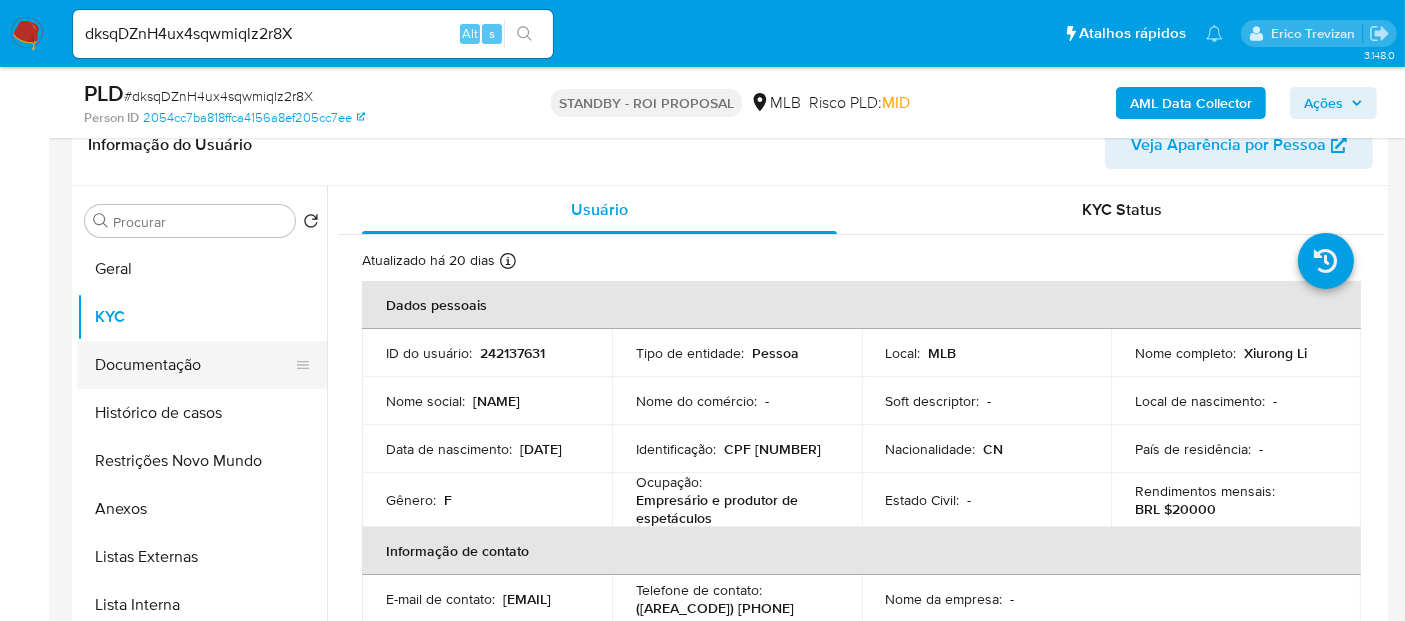 click on "Documentação" at bounding box center [194, 365] 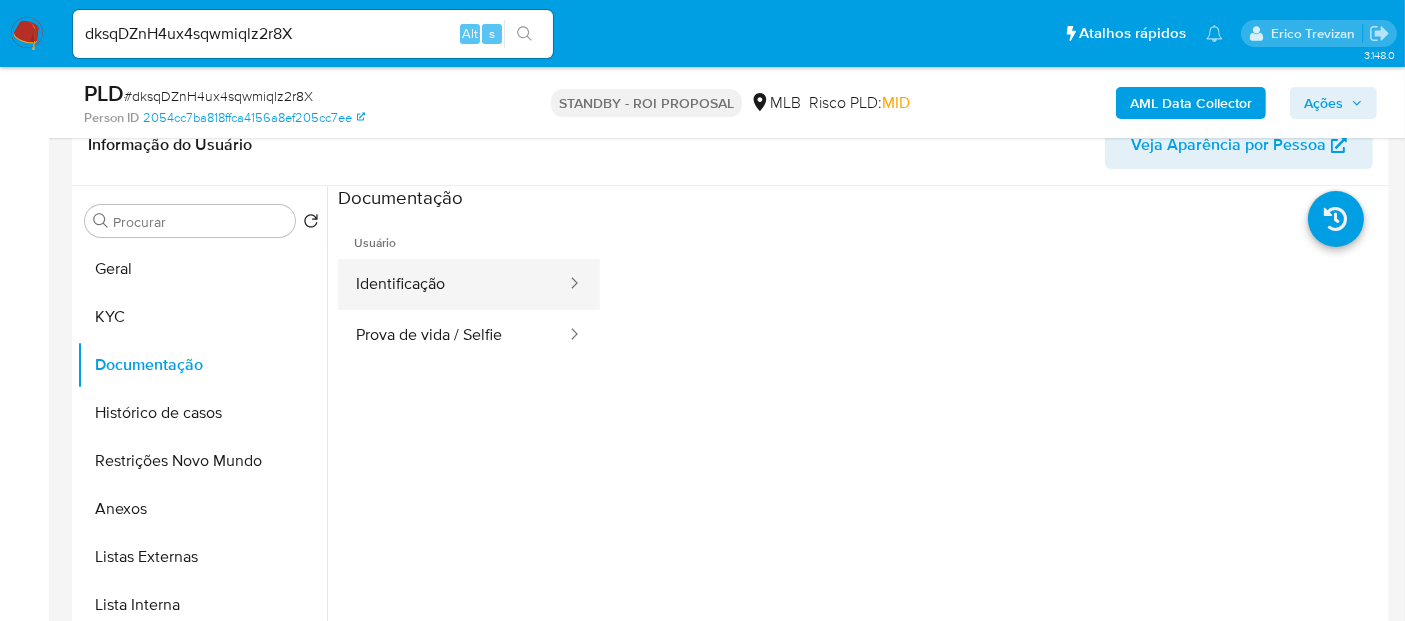 click on "Identificação" at bounding box center (453, 284) 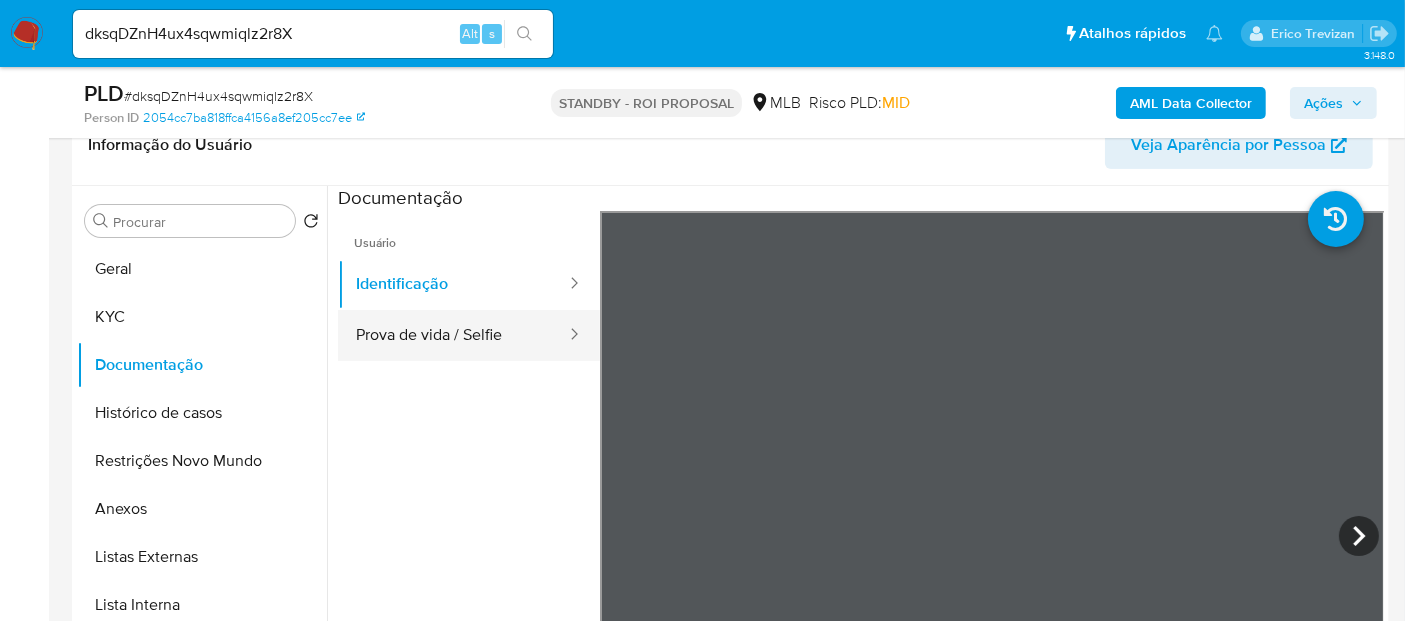 drag, startPoint x: 454, startPoint y: 344, endPoint x: 486, endPoint y: 343, distance: 32.01562 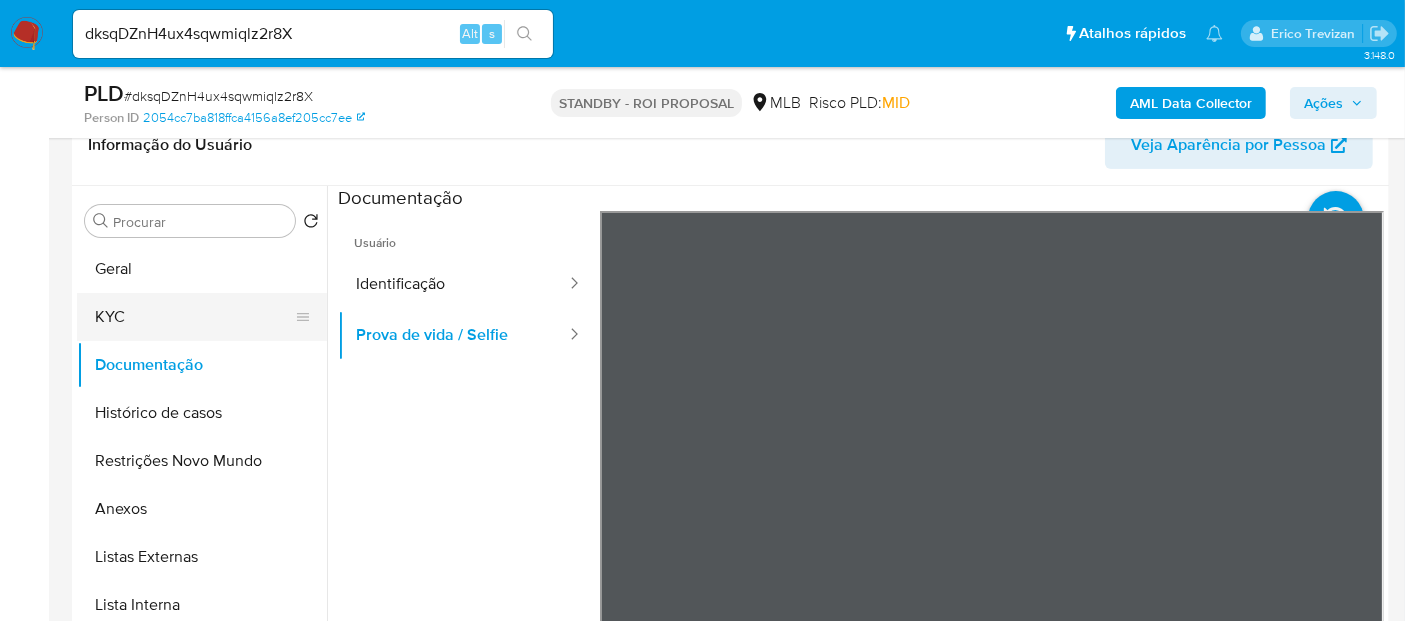 click on "KYC" at bounding box center [194, 317] 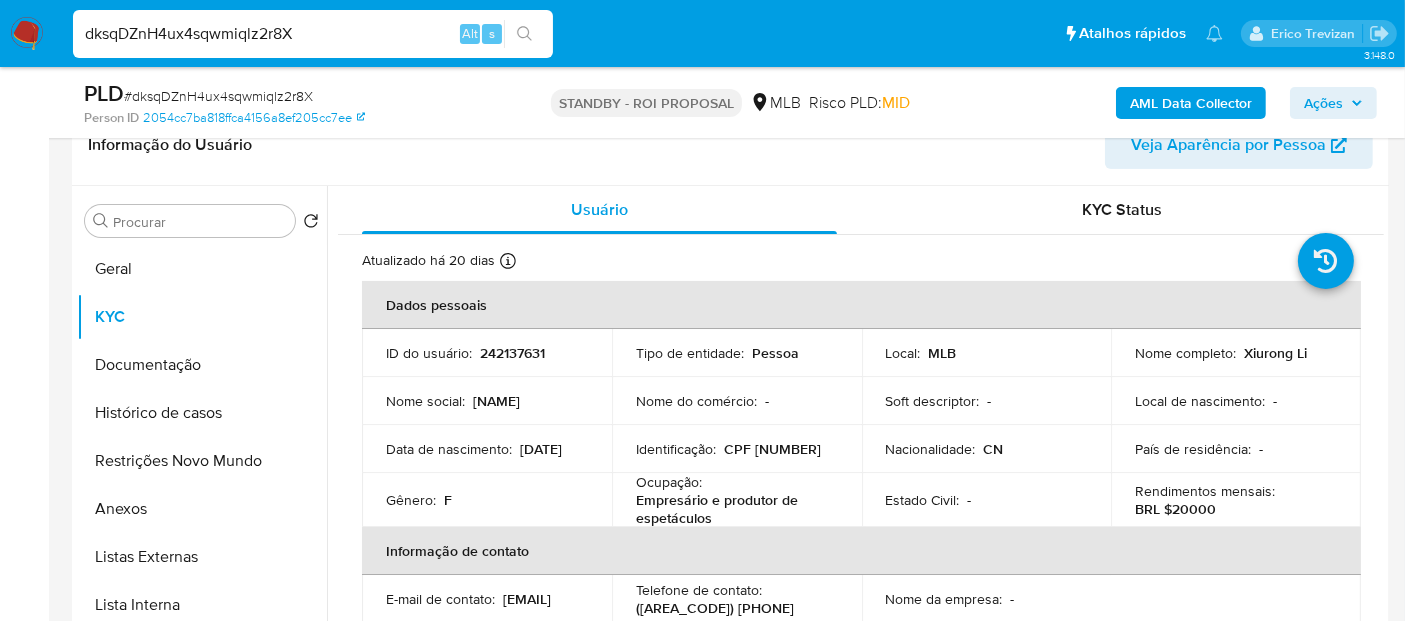 drag, startPoint x: 328, startPoint y: 40, endPoint x: 0, endPoint y: -21, distance: 333.62405 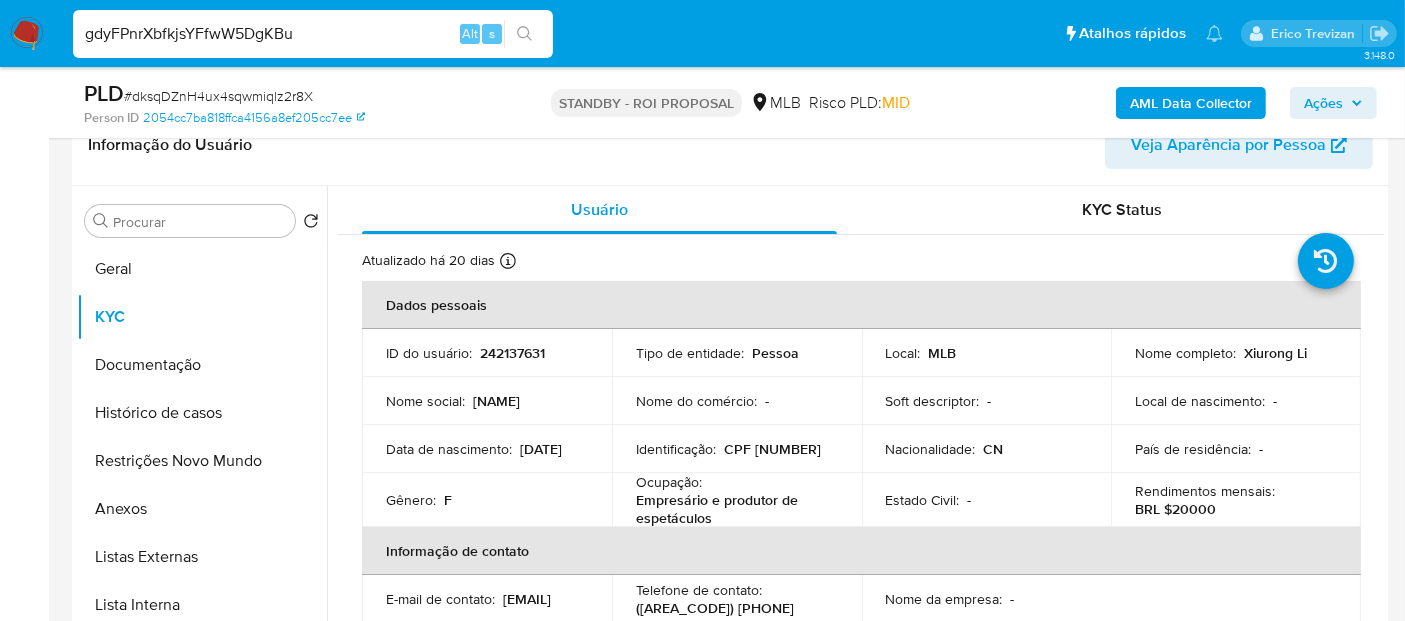 type on "gdyFPnrXbfkjsYFfwW5DgKBu" 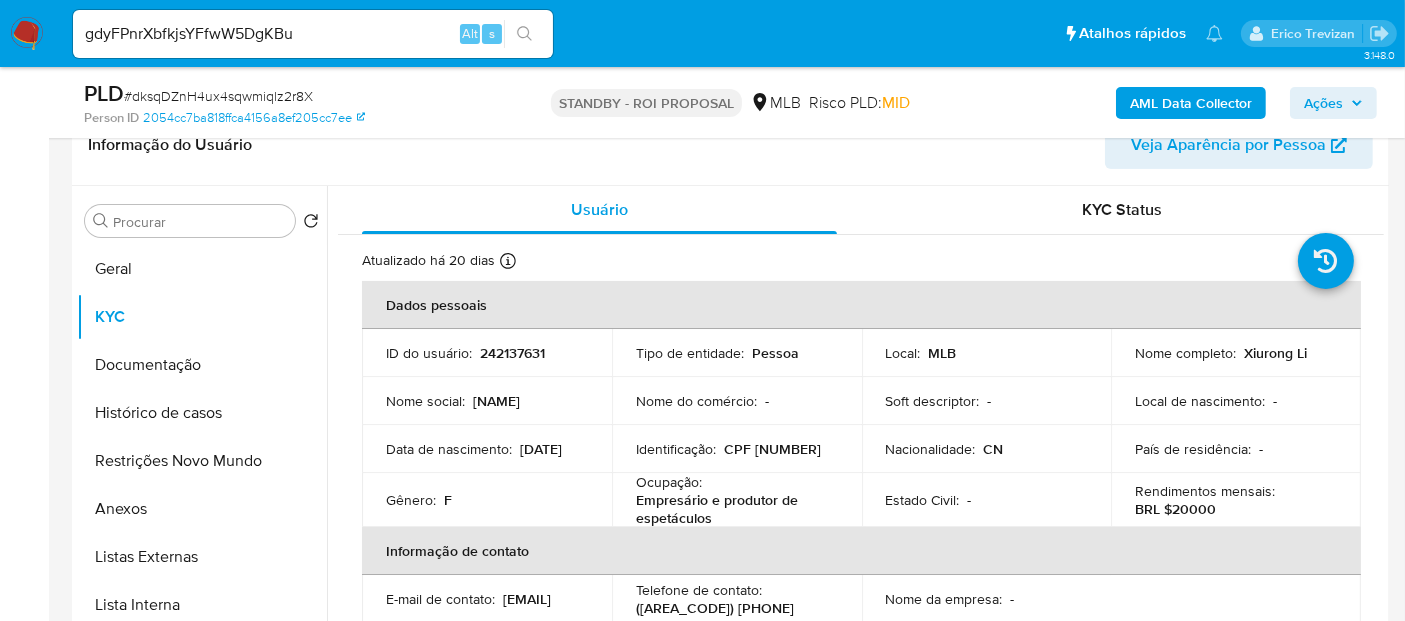 click 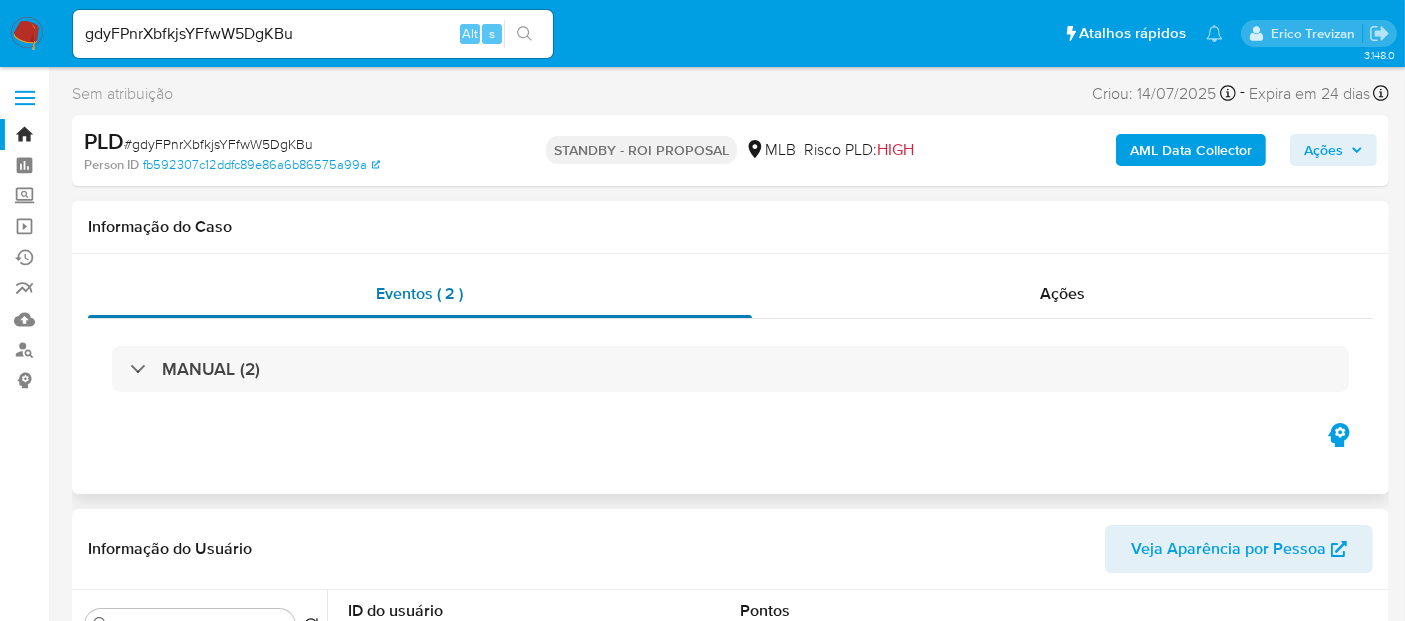 select on "10" 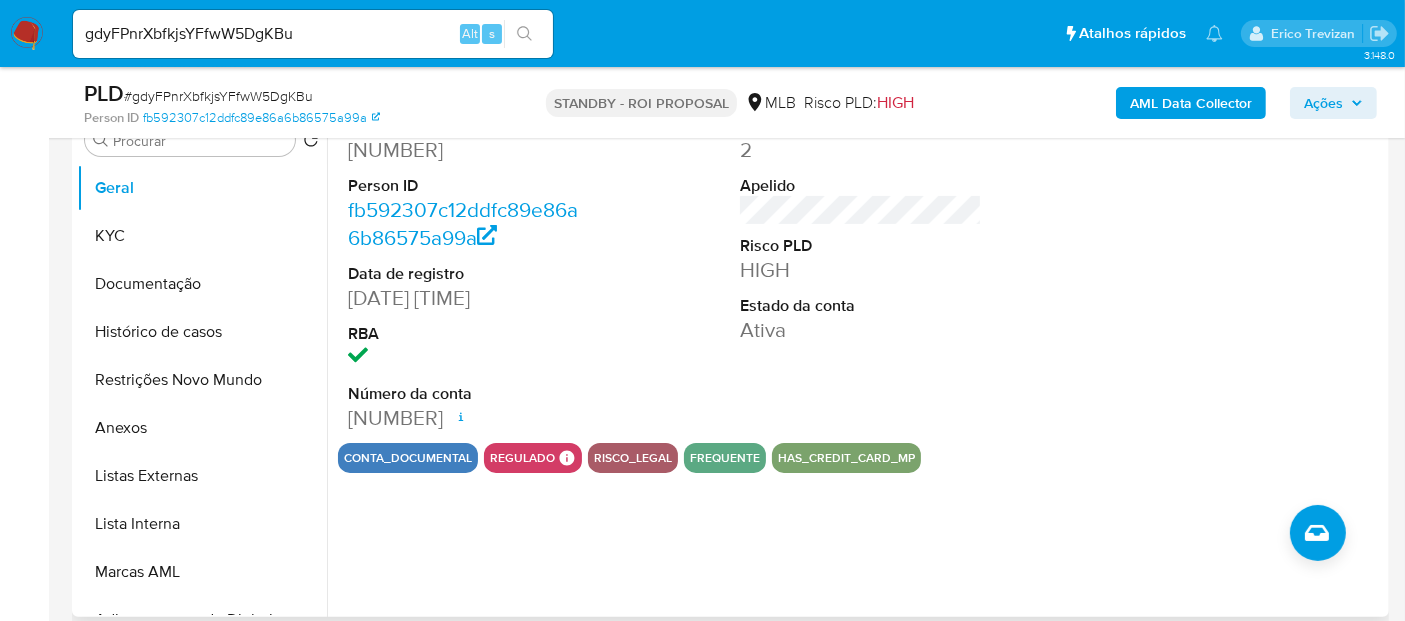 scroll, scrollTop: 444, scrollLeft: 0, axis: vertical 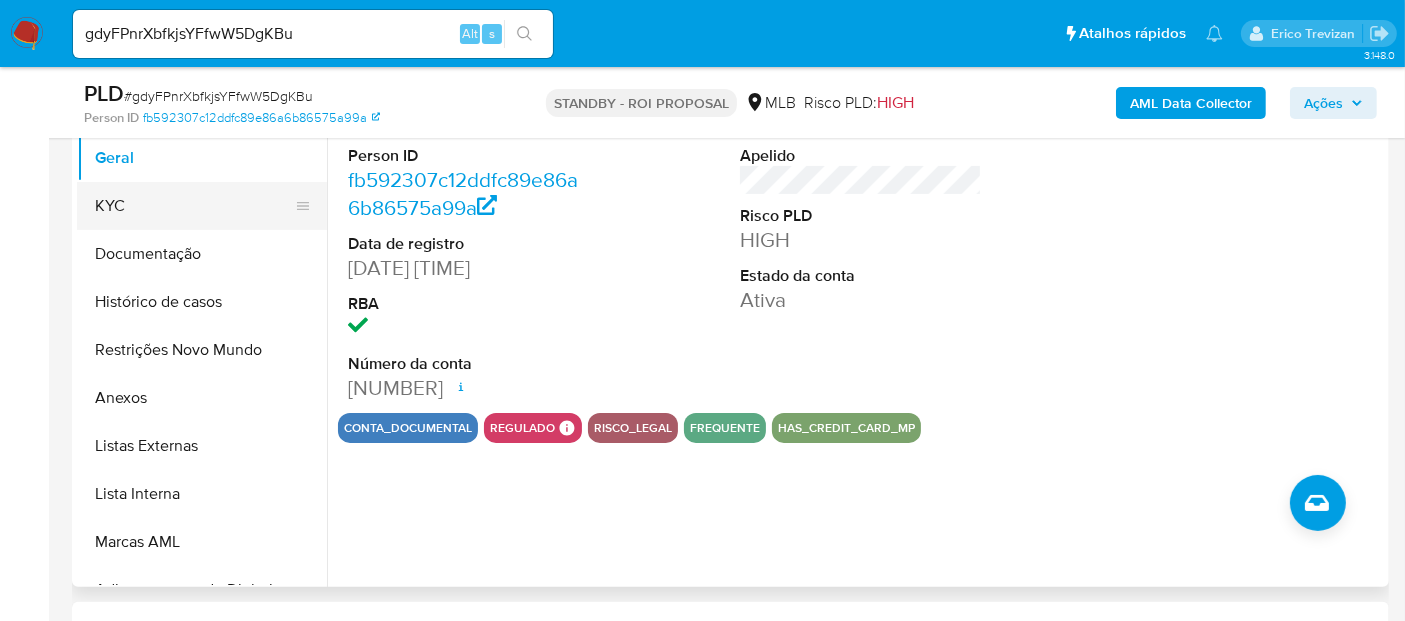 click on "KYC" at bounding box center (194, 206) 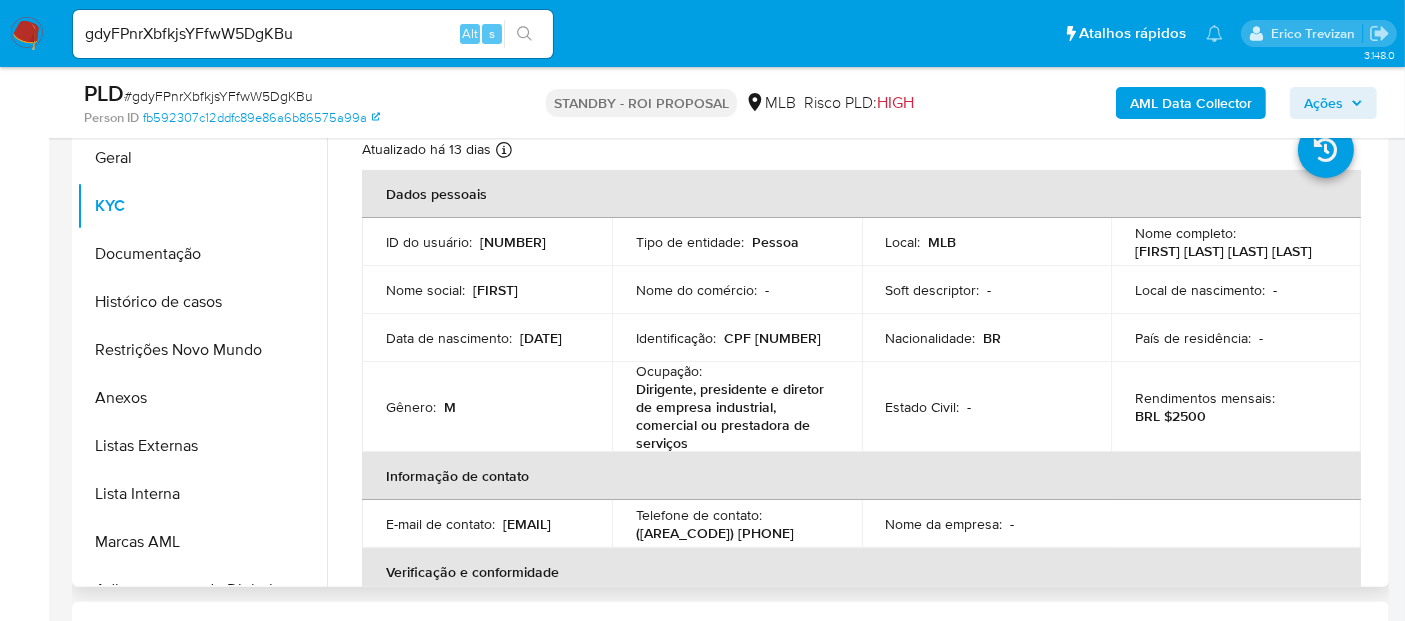 scroll, scrollTop: 333, scrollLeft: 0, axis: vertical 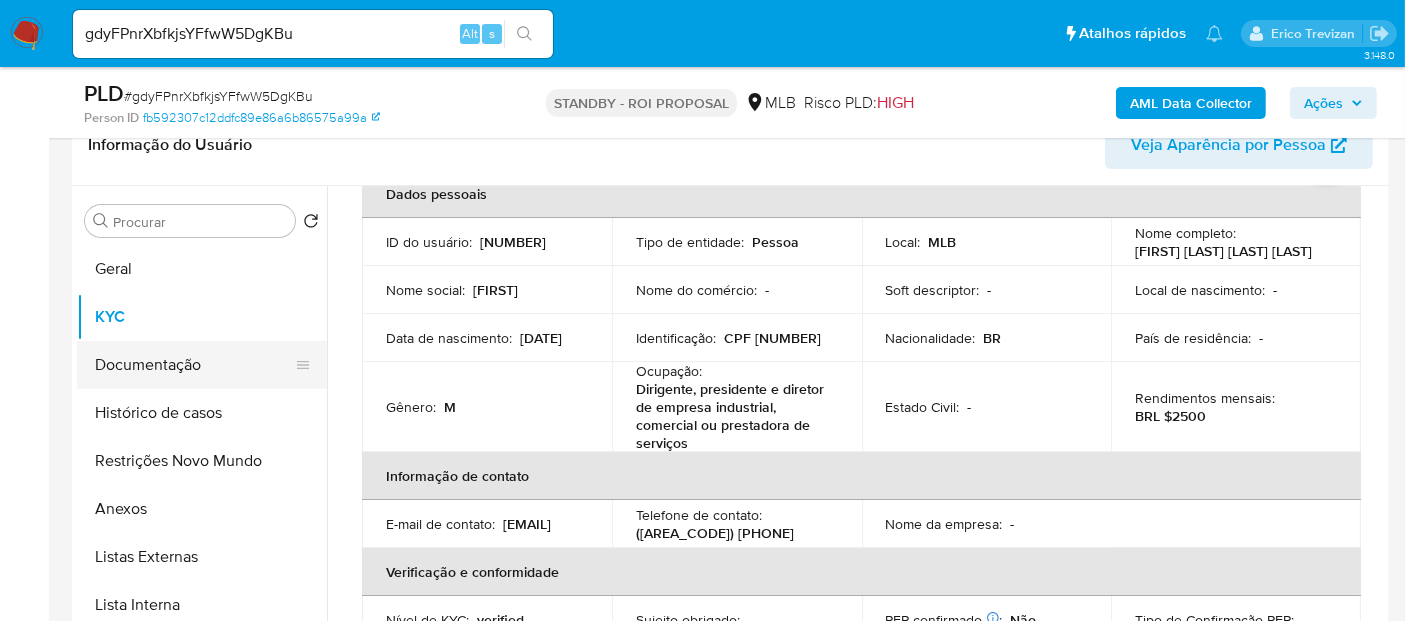 click on "Documentação" at bounding box center (194, 365) 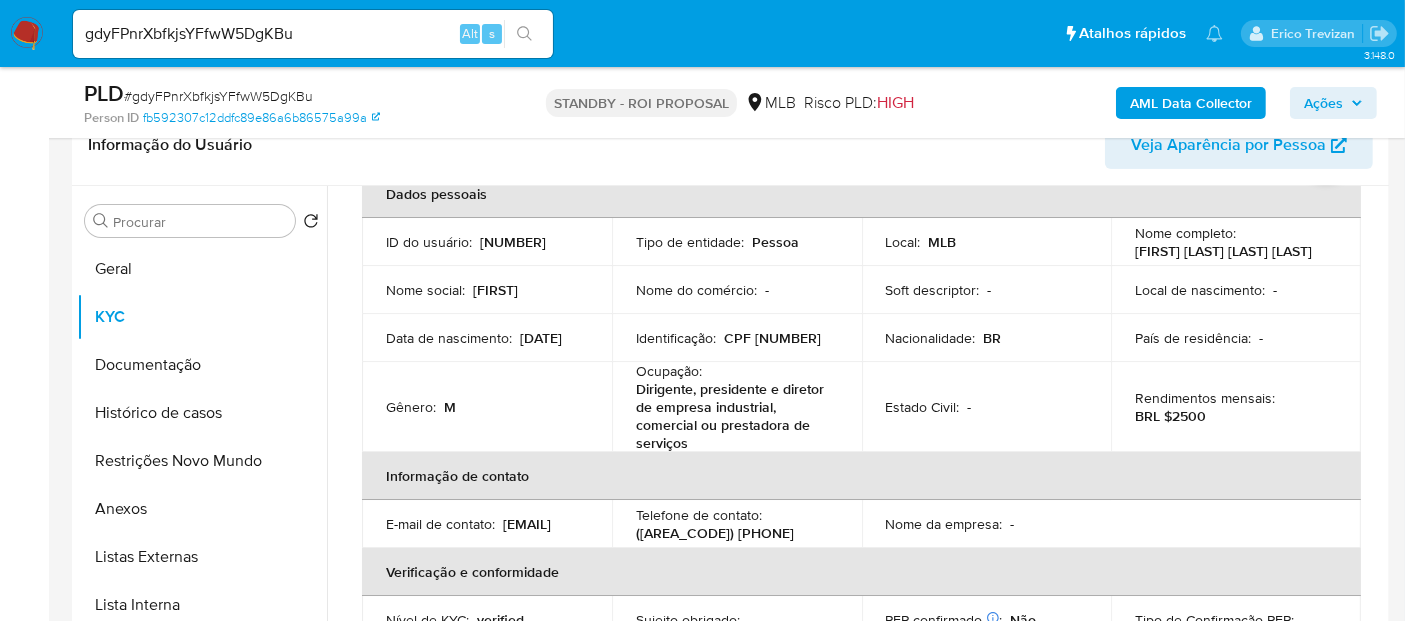 scroll, scrollTop: 0, scrollLeft: 0, axis: both 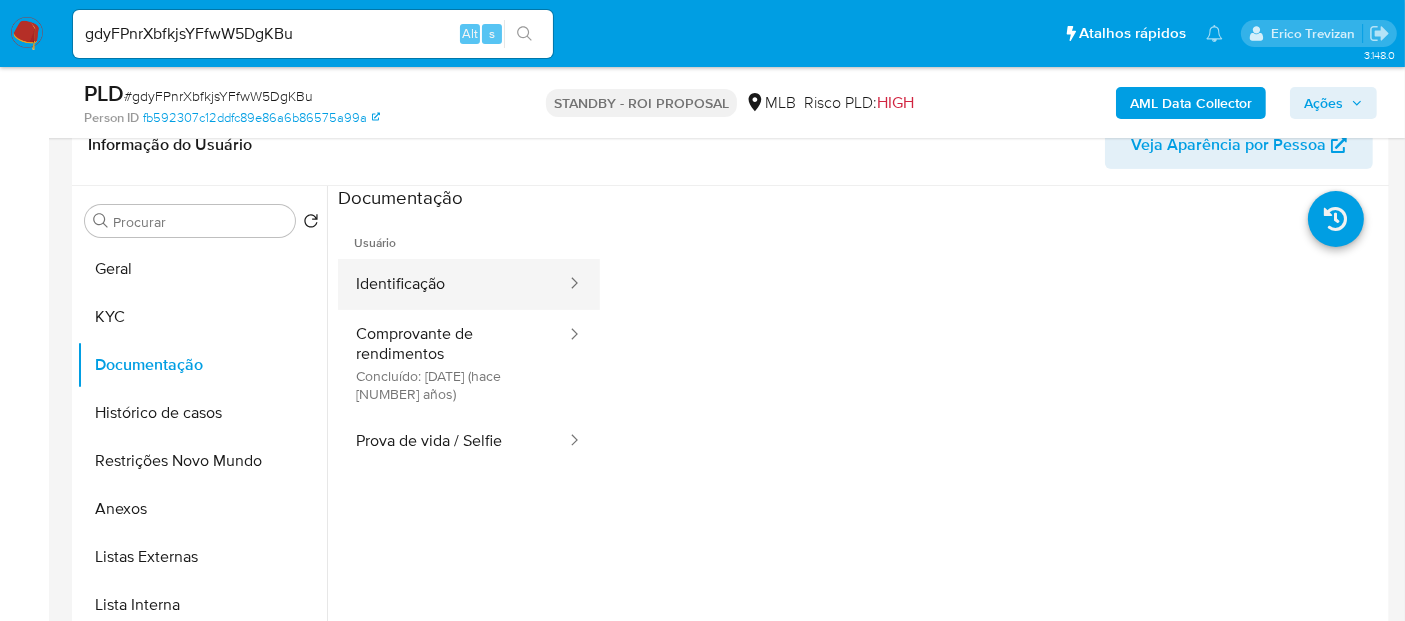click on "Identificação" at bounding box center [453, 284] 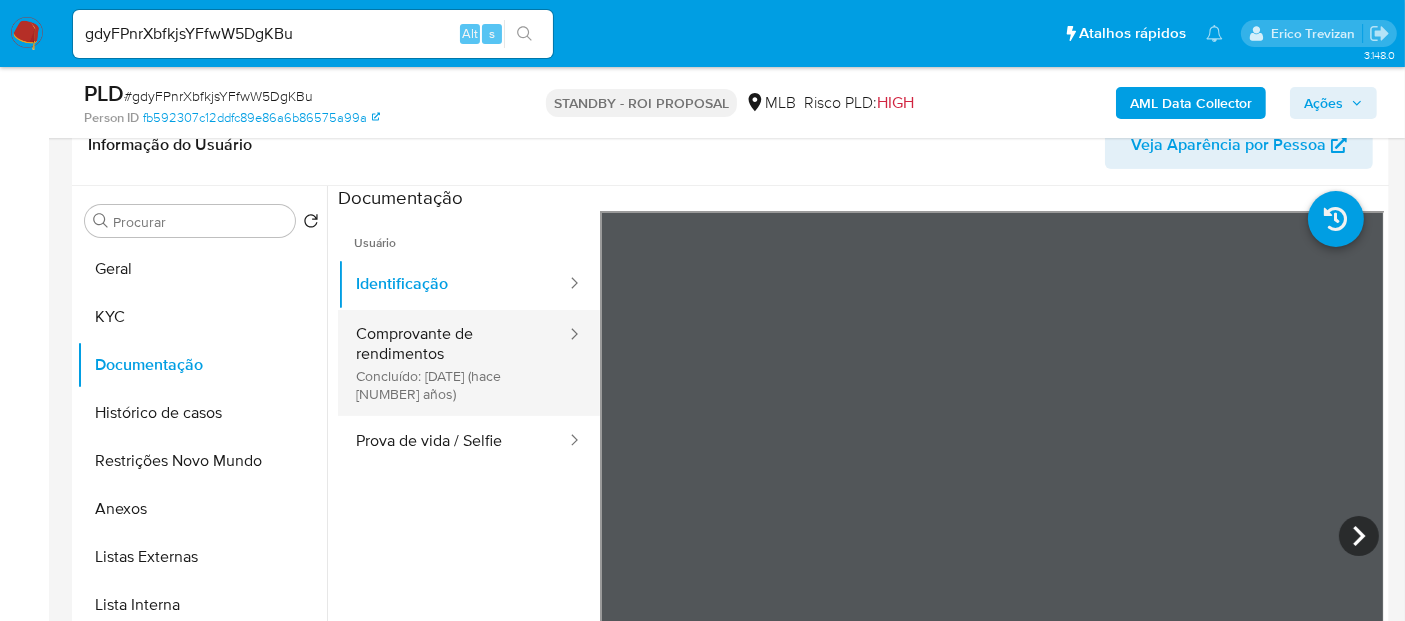 click on "Comprovante de rendimentos Concluído: 07/06/2023 (hace 2 años)" at bounding box center [453, 363] 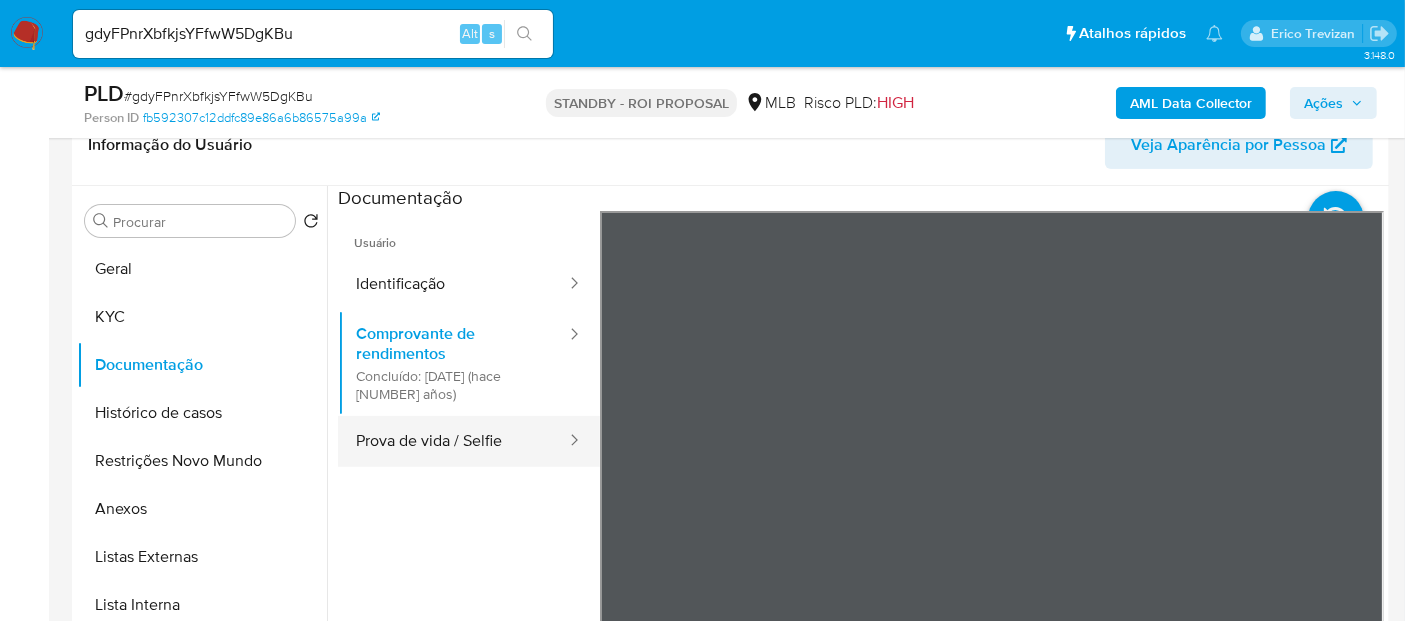click on "Prova de vida / Selfie" at bounding box center (453, 441) 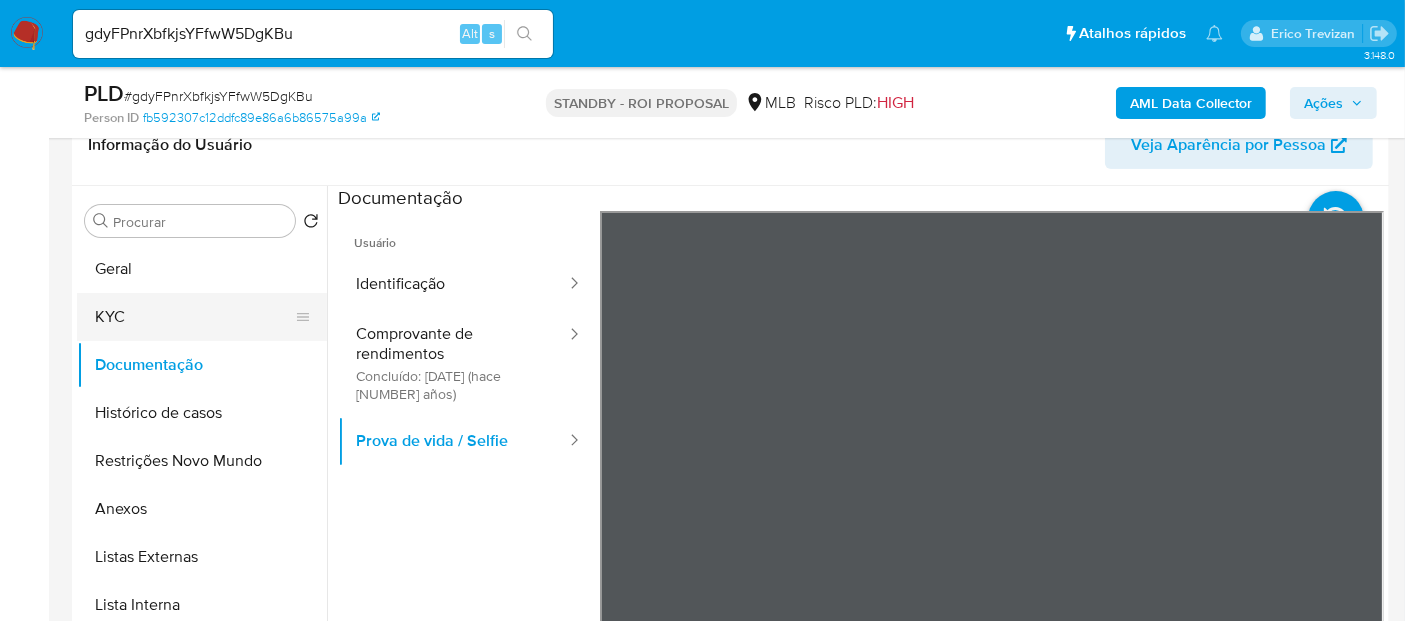 click on "KYC" at bounding box center (194, 317) 